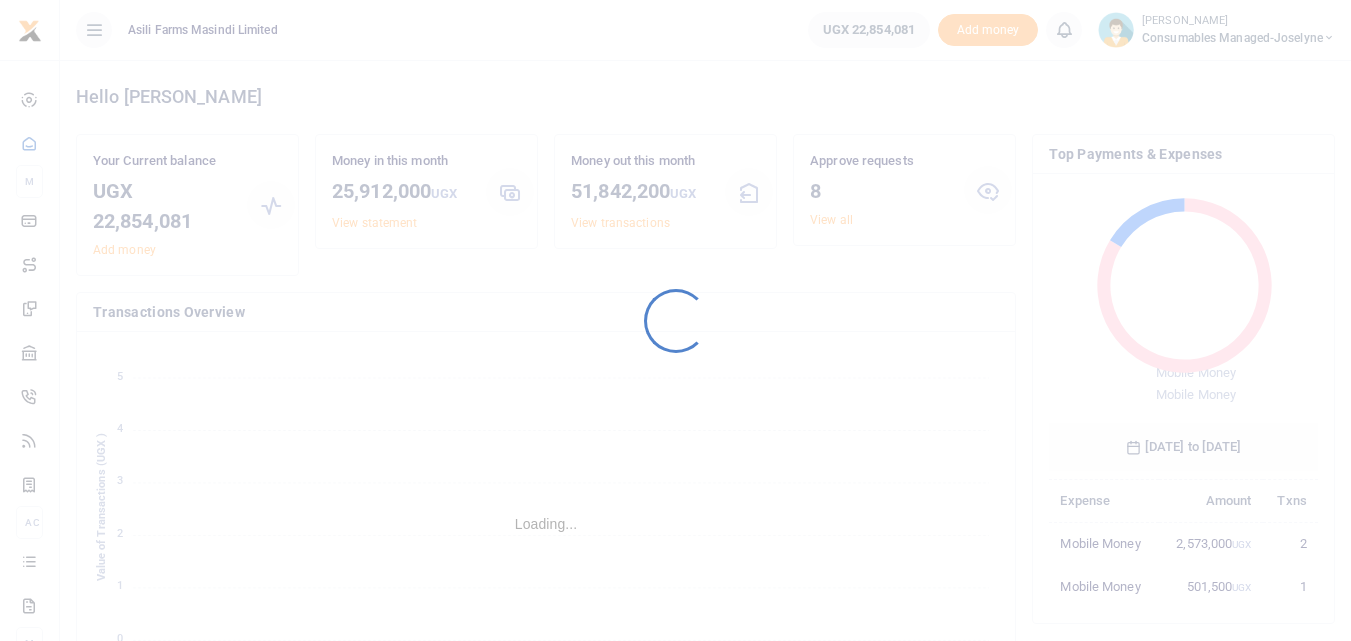 scroll, scrollTop: 0, scrollLeft: 0, axis: both 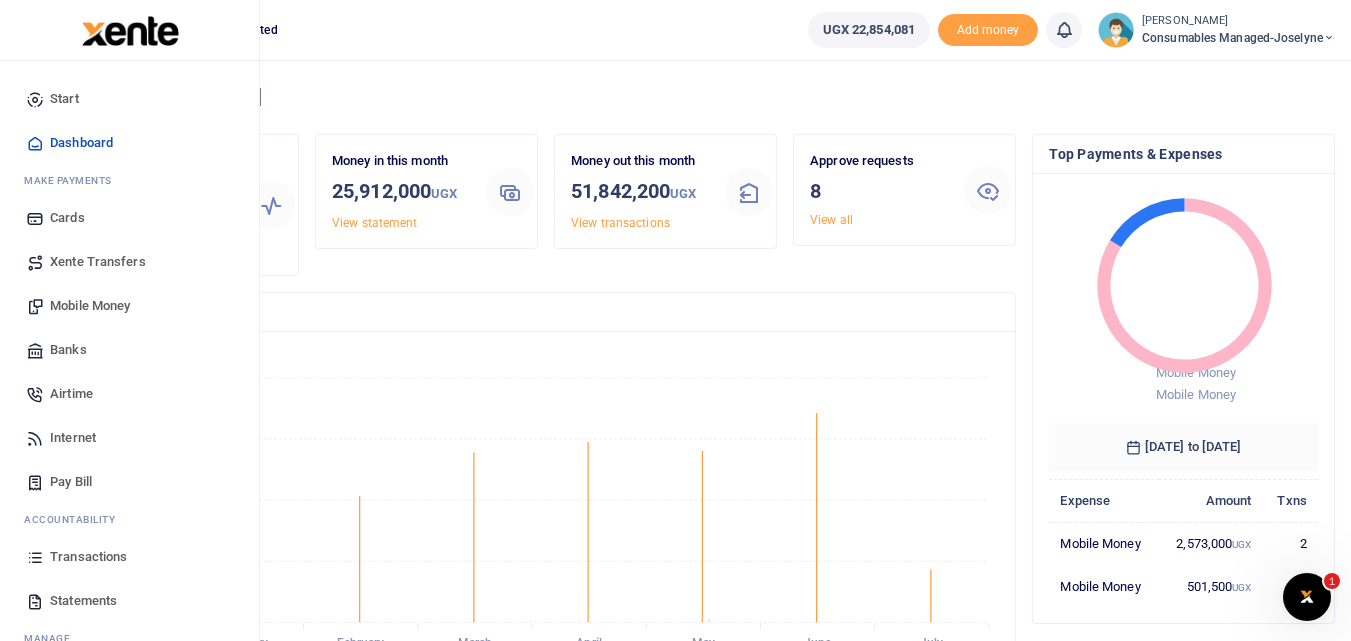 click at bounding box center (35, 557) 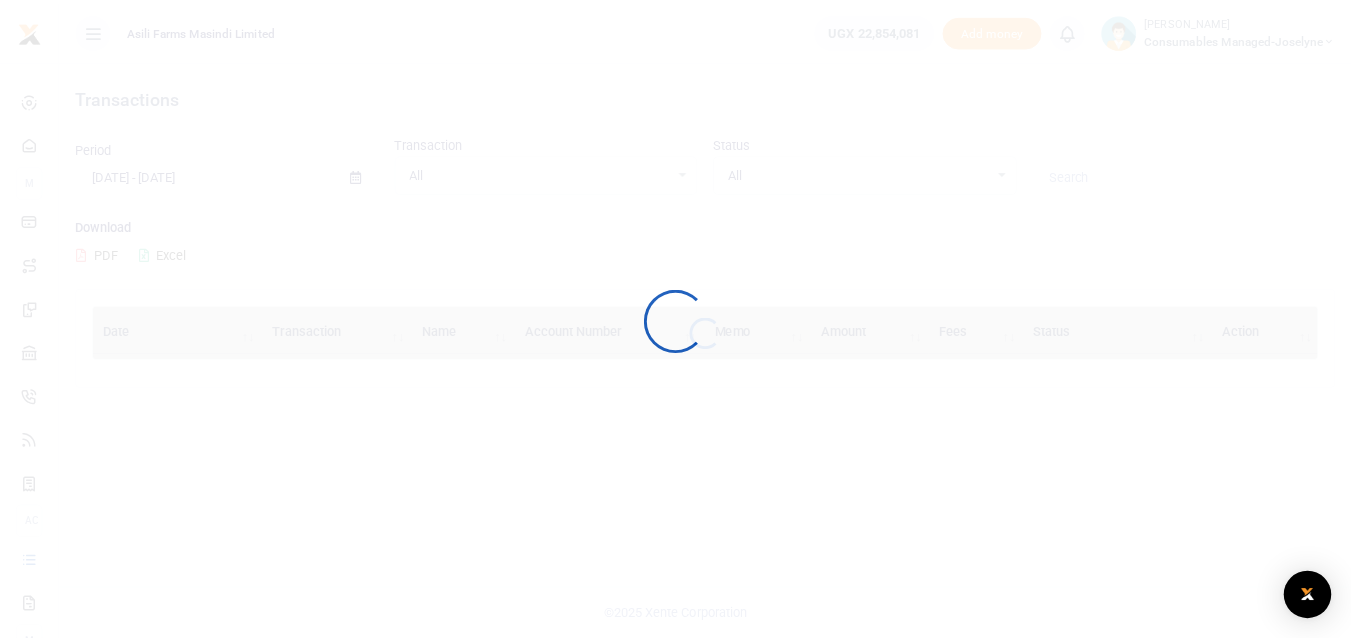 scroll, scrollTop: 0, scrollLeft: 0, axis: both 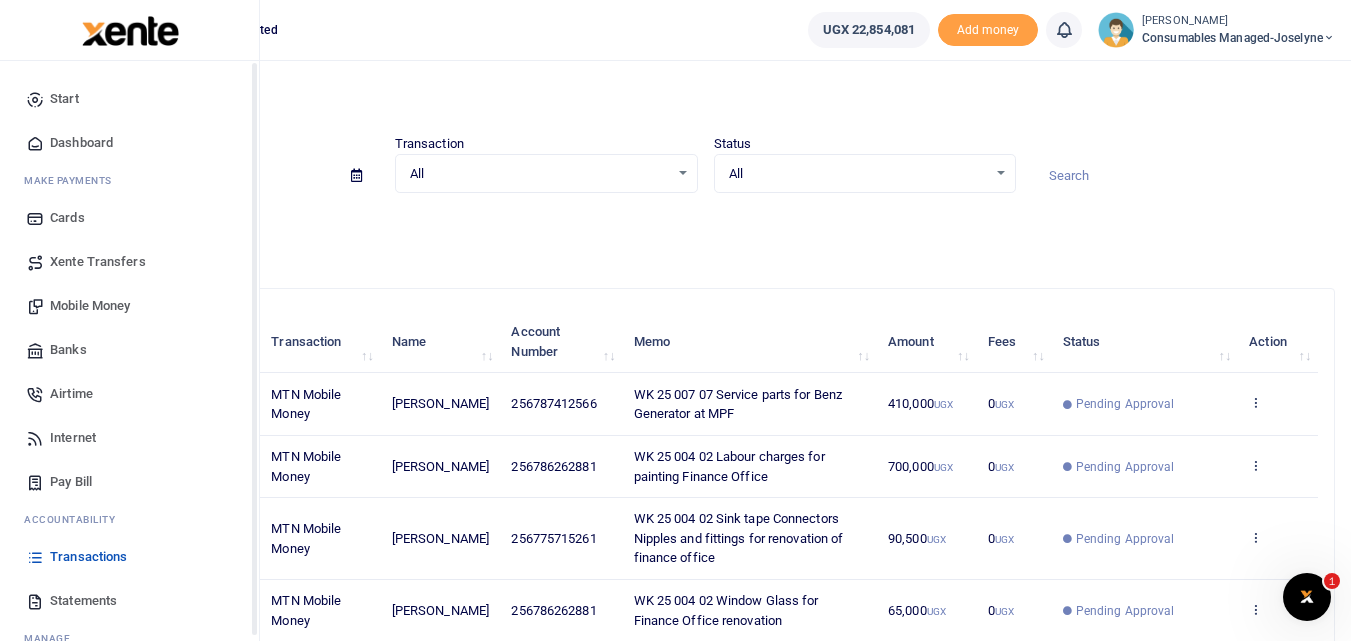 click at bounding box center (35, 557) 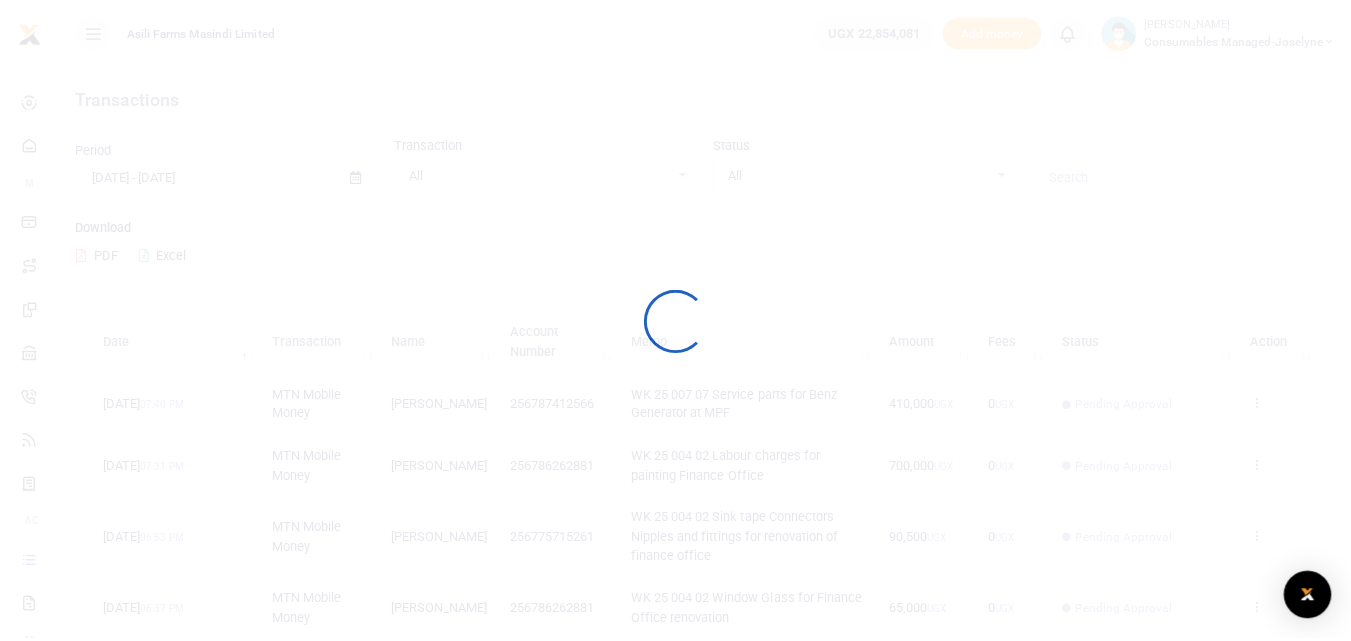 scroll, scrollTop: 0, scrollLeft: 0, axis: both 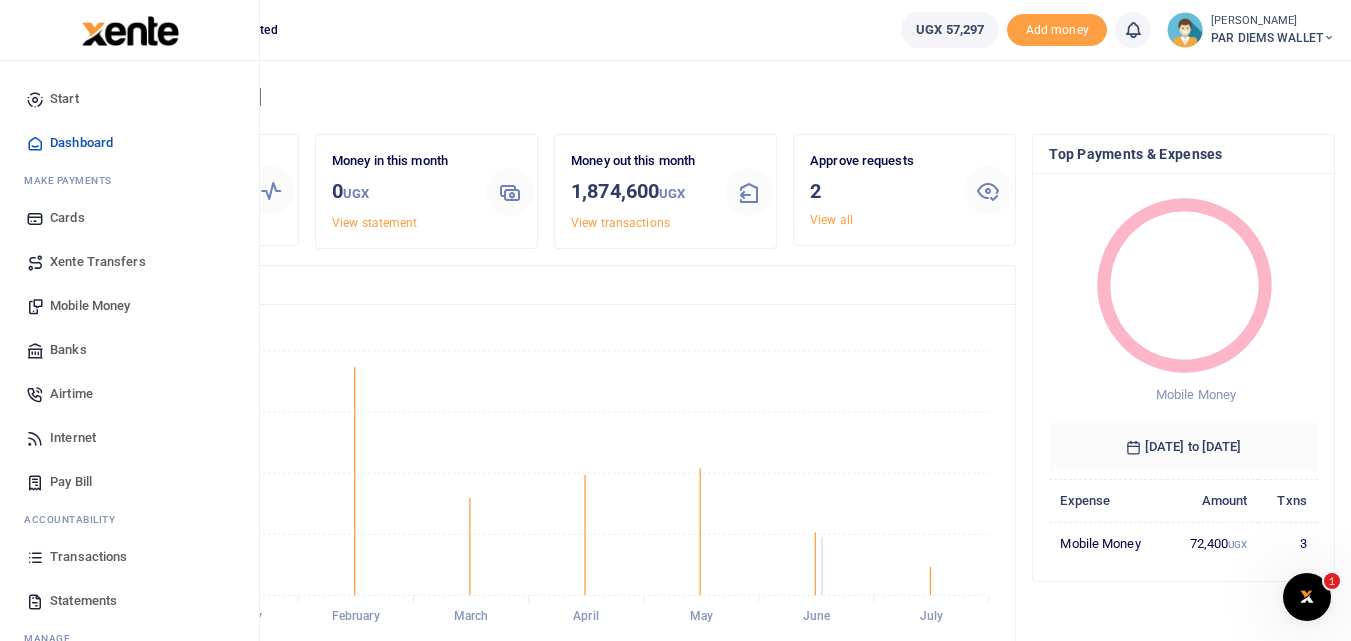 click at bounding box center [35, 557] 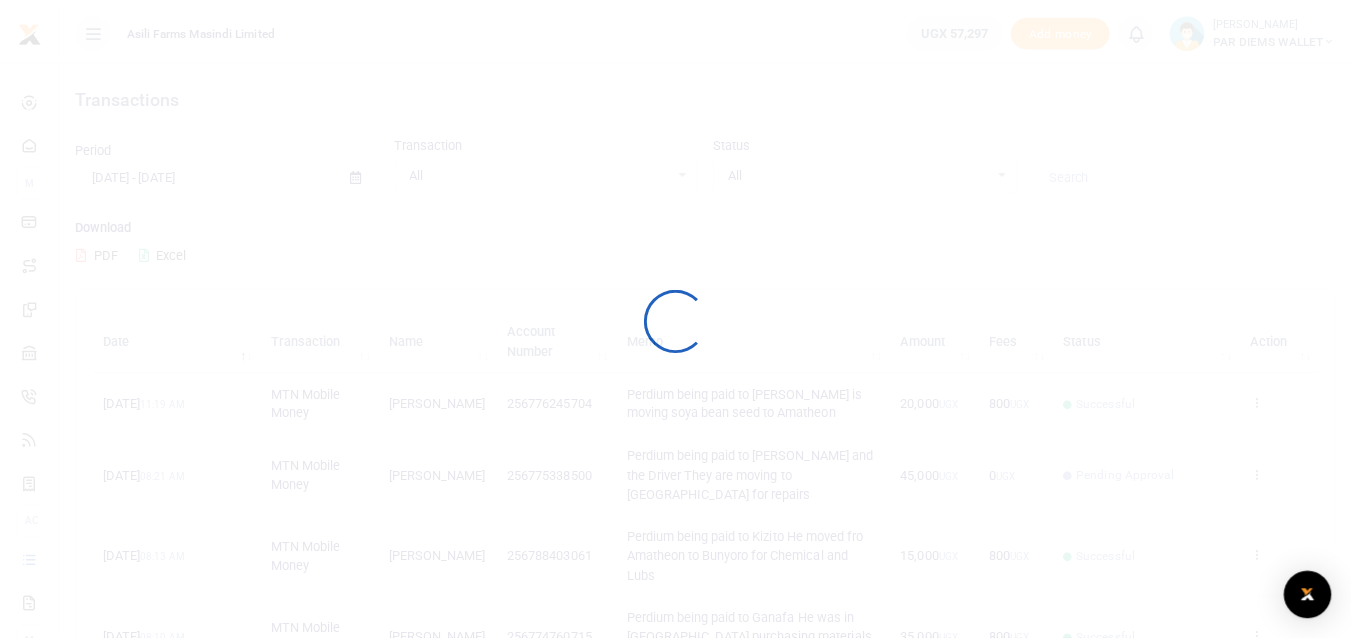 scroll, scrollTop: 0, scrollLeft: 0, axis: both 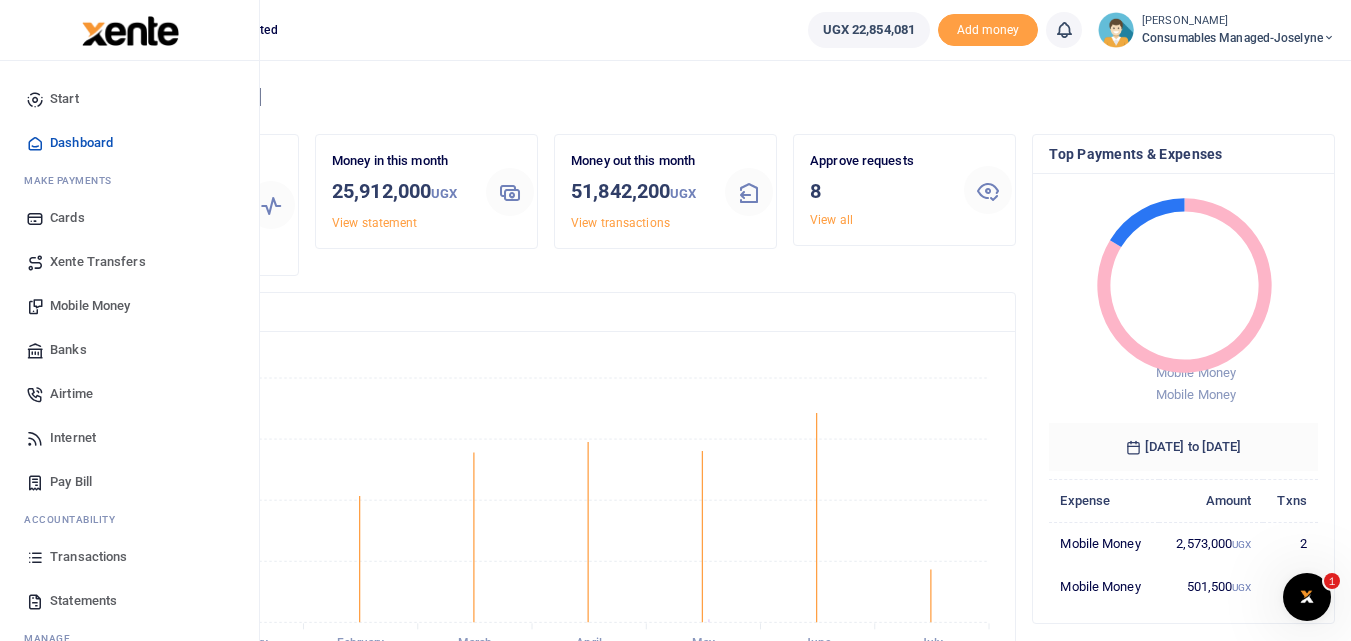 click on "Mobile Money" at bounding box center (90, 306) 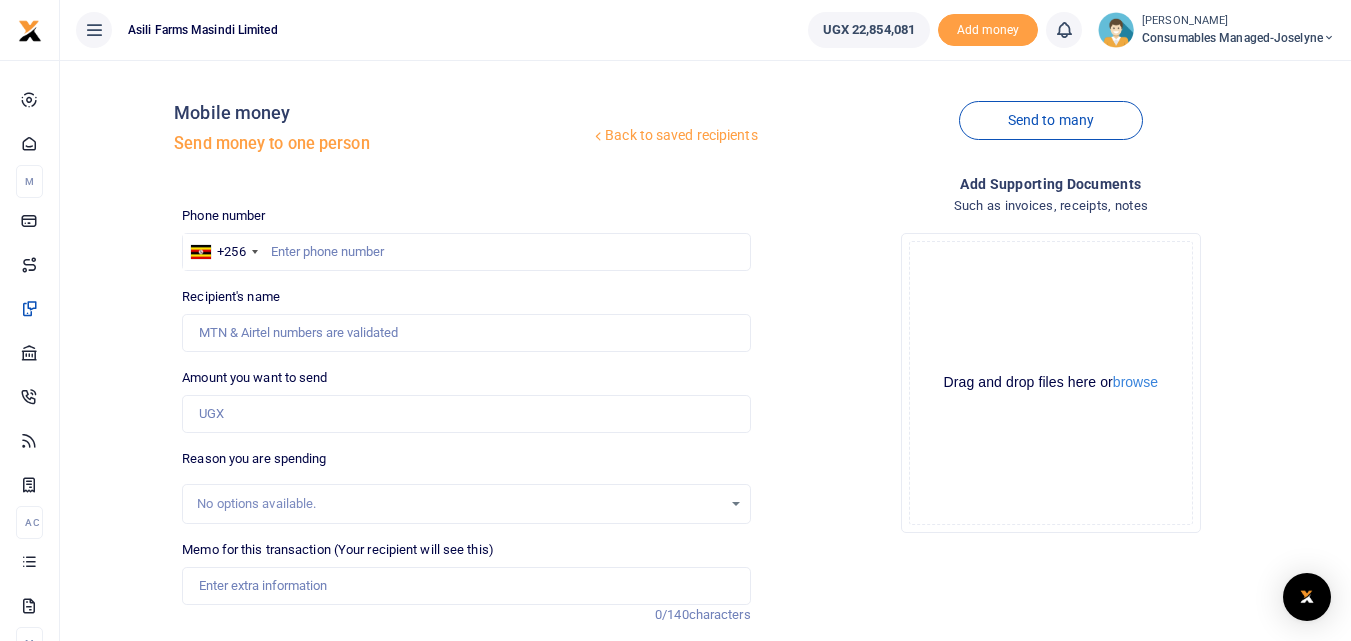 scroll, scrollTop: 0, scrollLeft: 0, axis: both 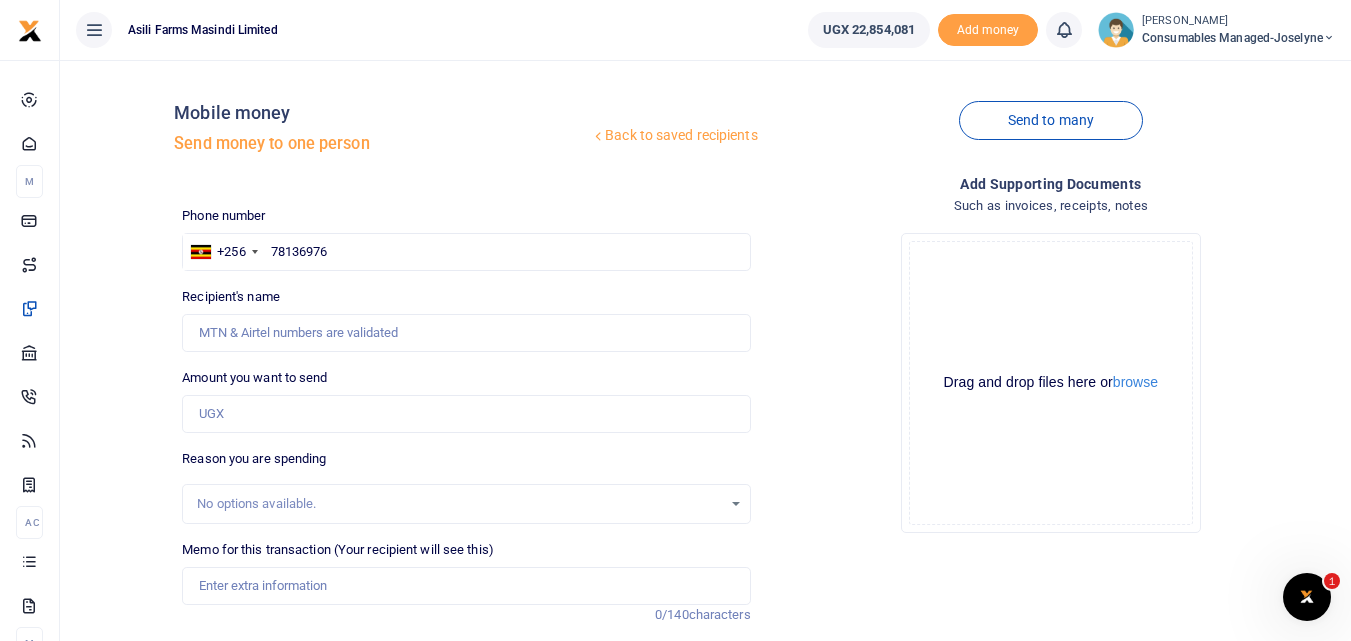 type on "781369760" 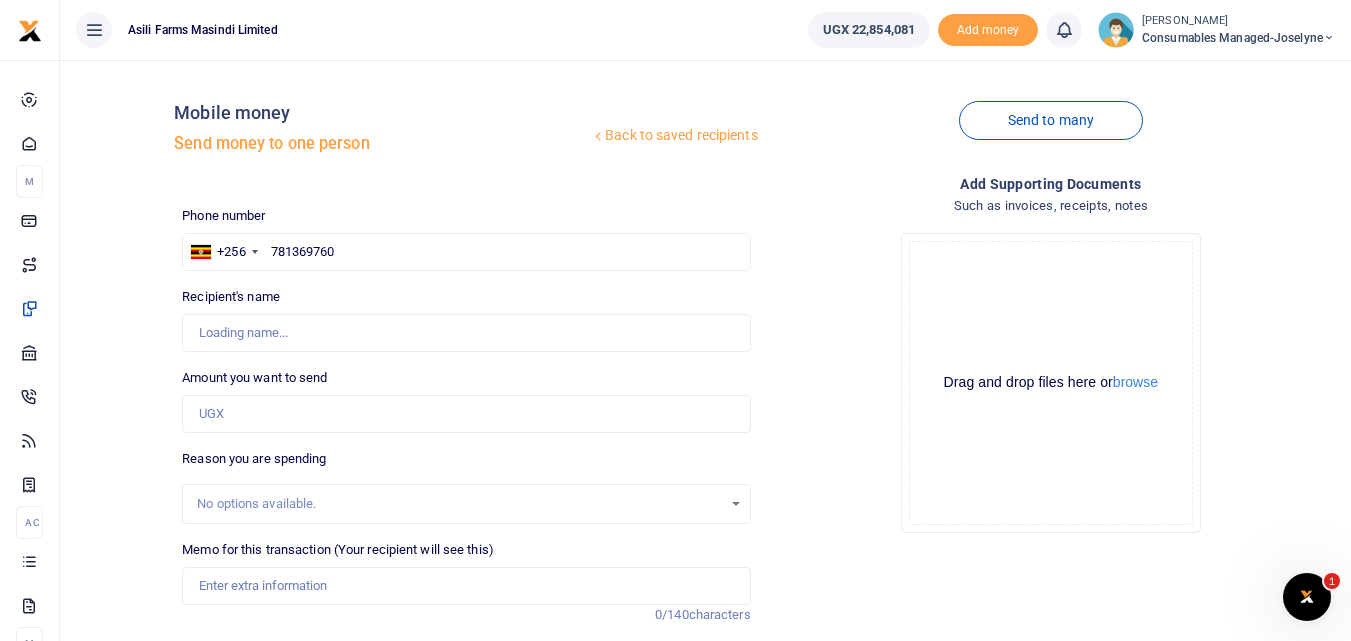 type on "Gloria Ngonzi" 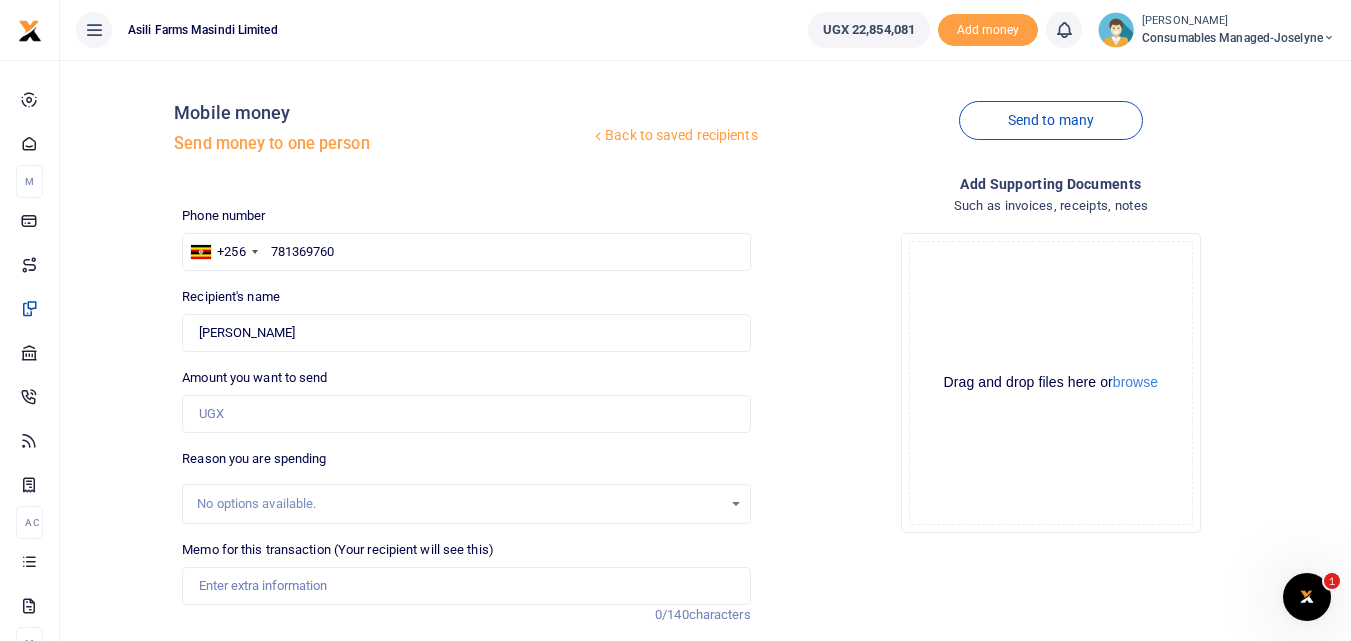 type on "781369760" 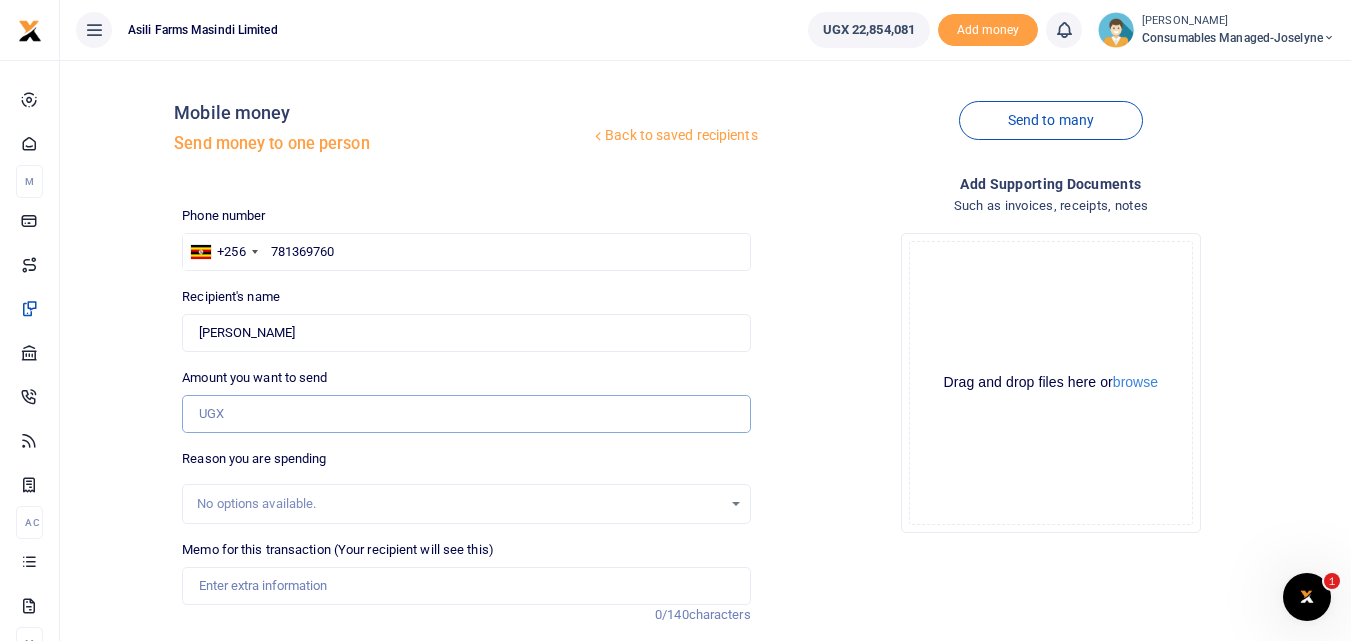 click on "Amount you want to send" at bounding box center (466, 414) 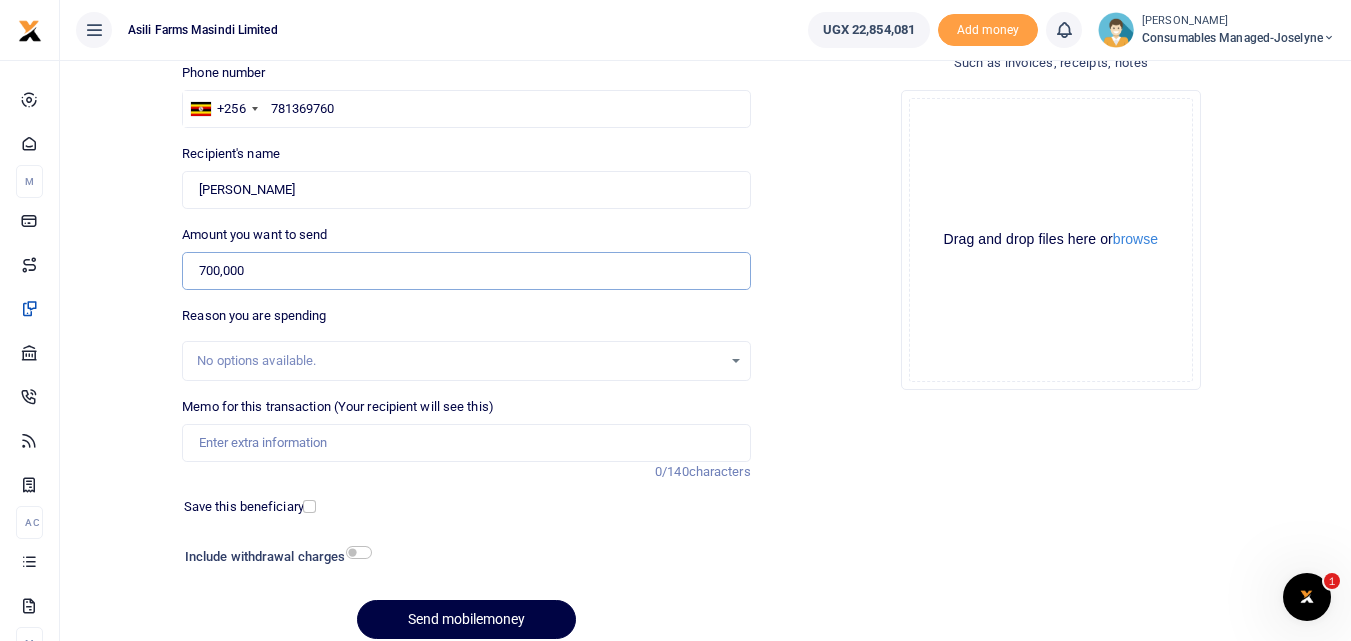scroll, scrollTop: 148, scrollLeft: 0, axis: vertical 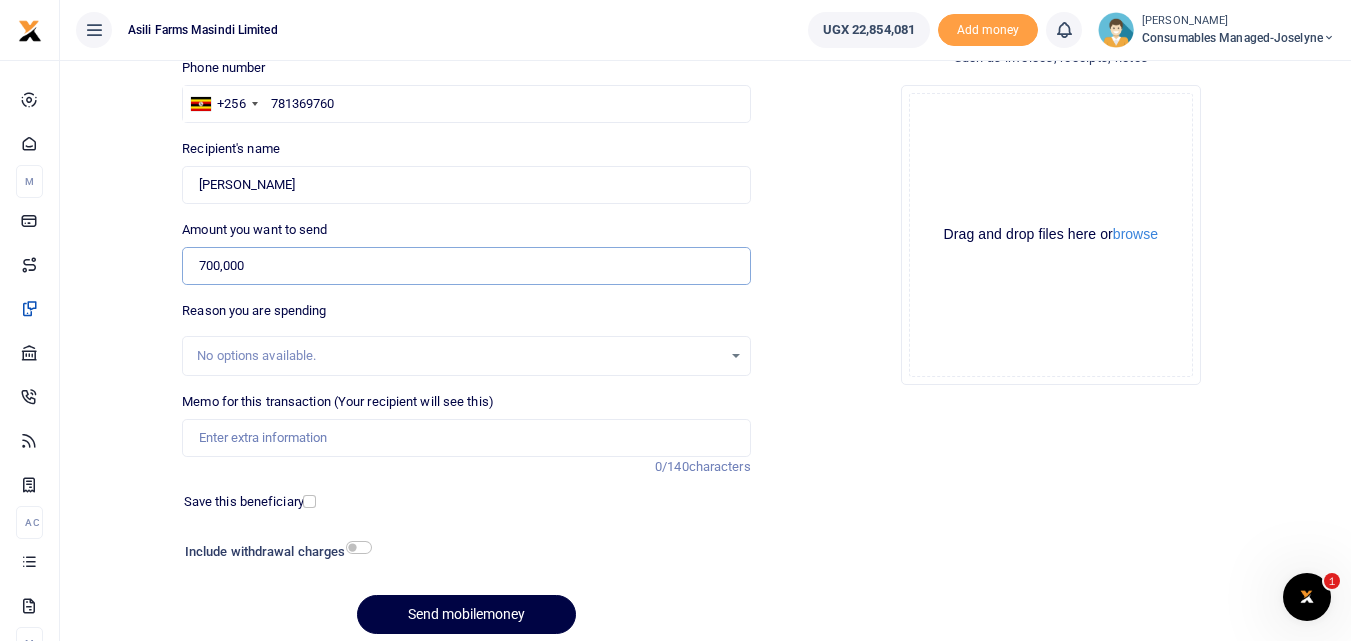 type on "700,000" 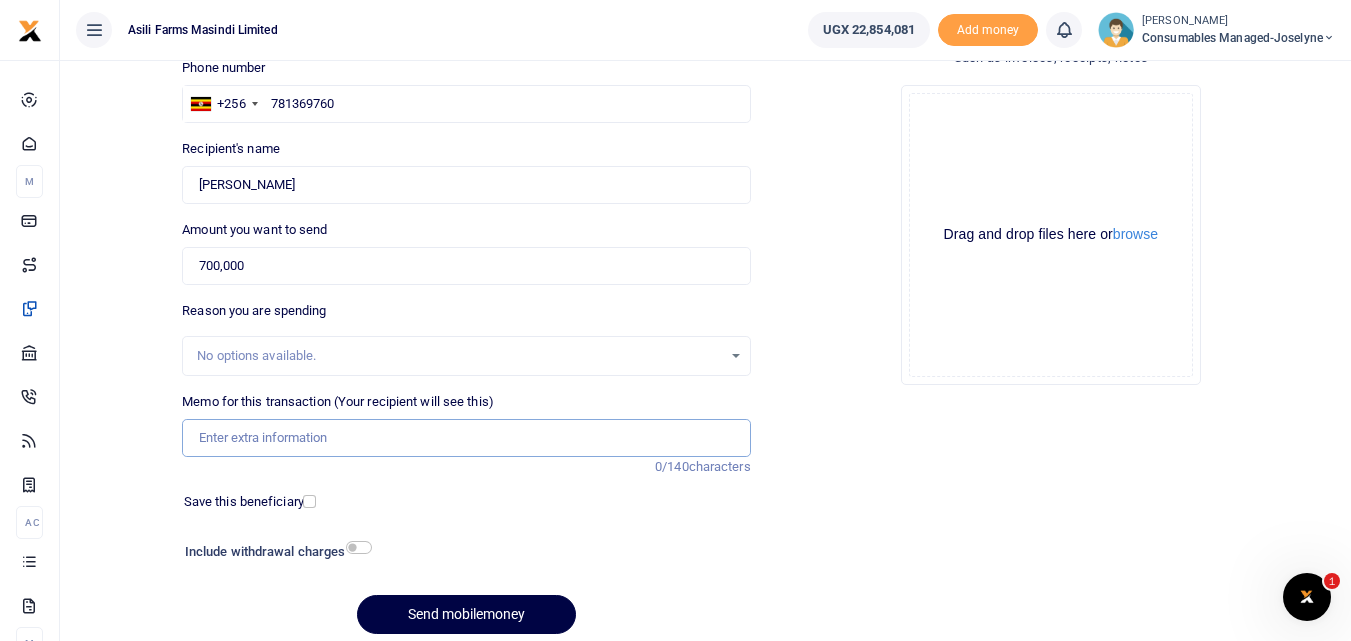click on "Memo for this transaction (Your recipient will see this)" at bounding box center (466, 438) 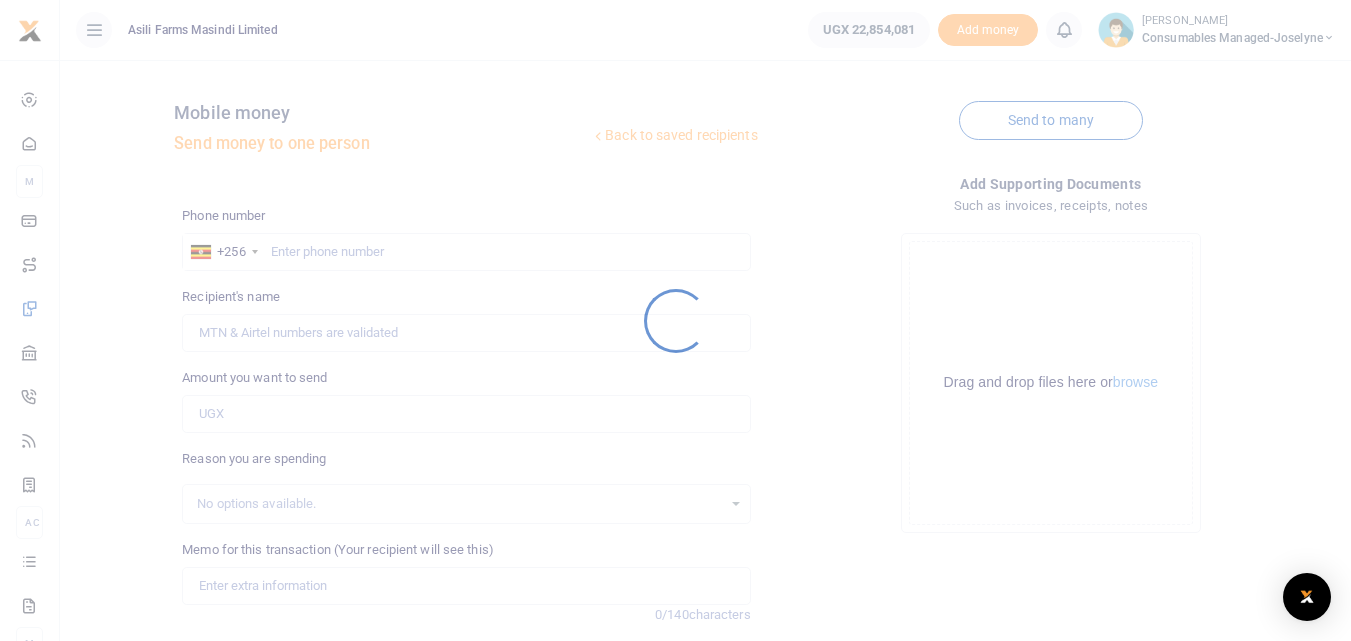 scroll, scrollTop: 0, scrollLeft: 0, axis: both 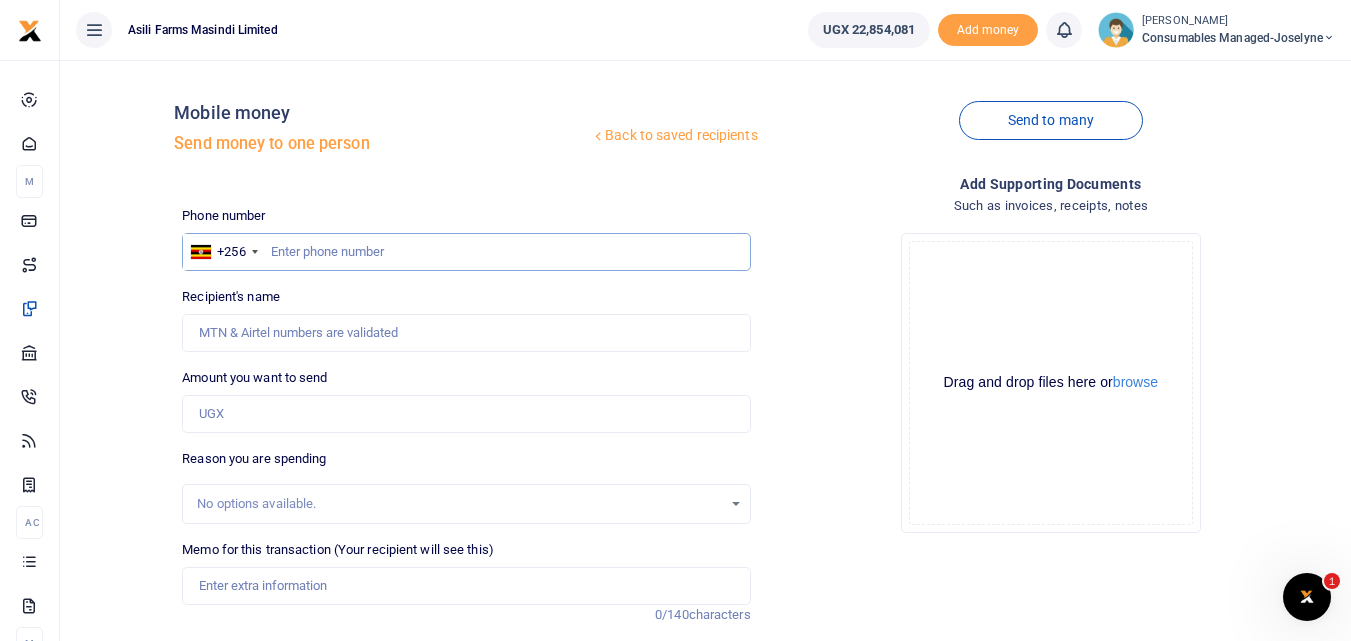 click at bounding box center [466, 252] 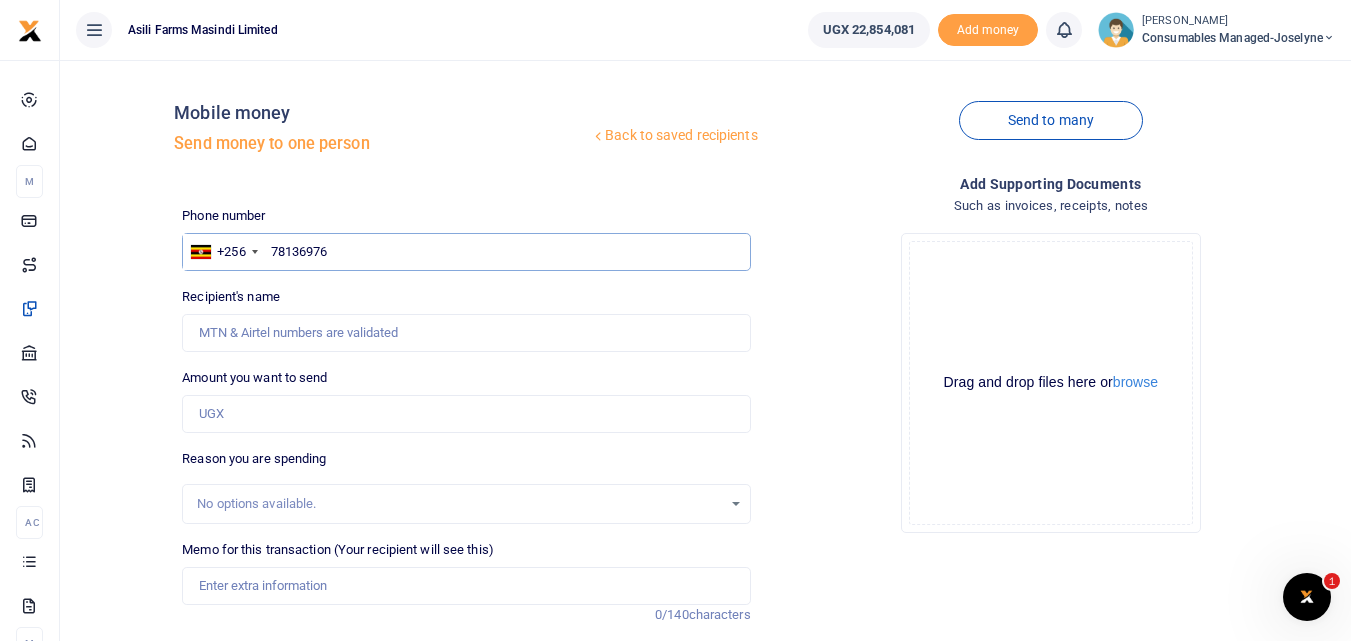type on "781369760" 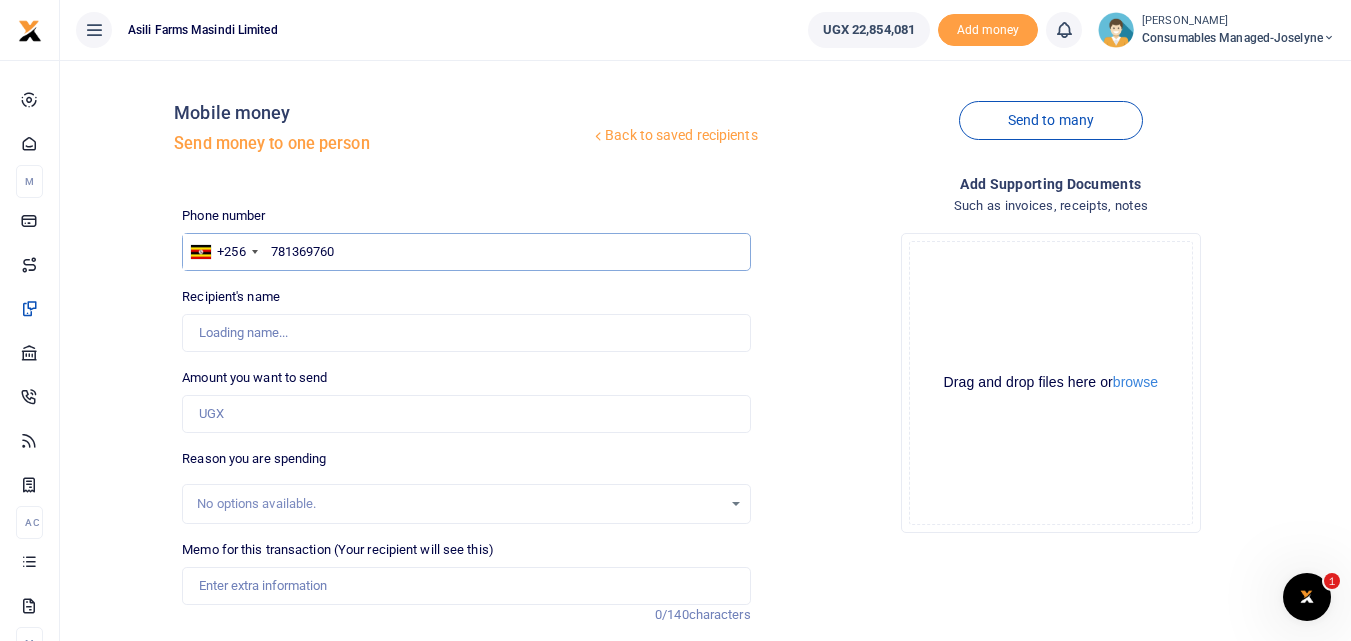 type on "Gloria Ngonzi" 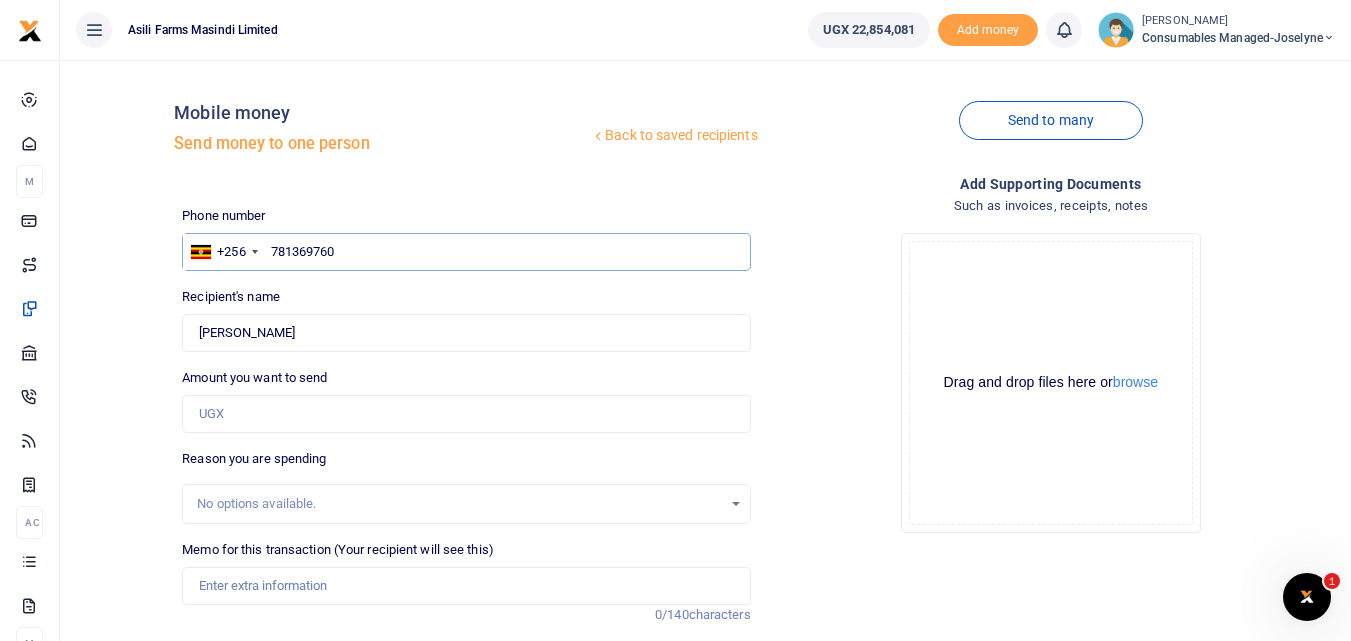 type on "781369760" 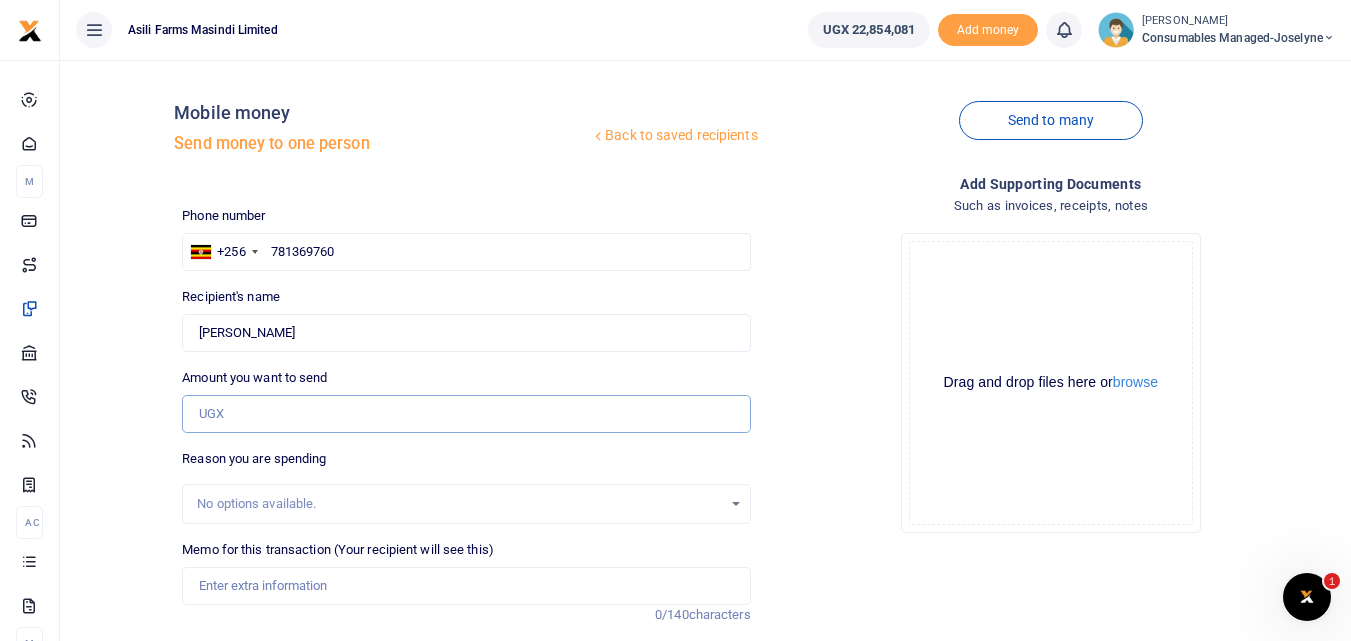 click on "Amount you want to send" at bounding box center (466, 414) 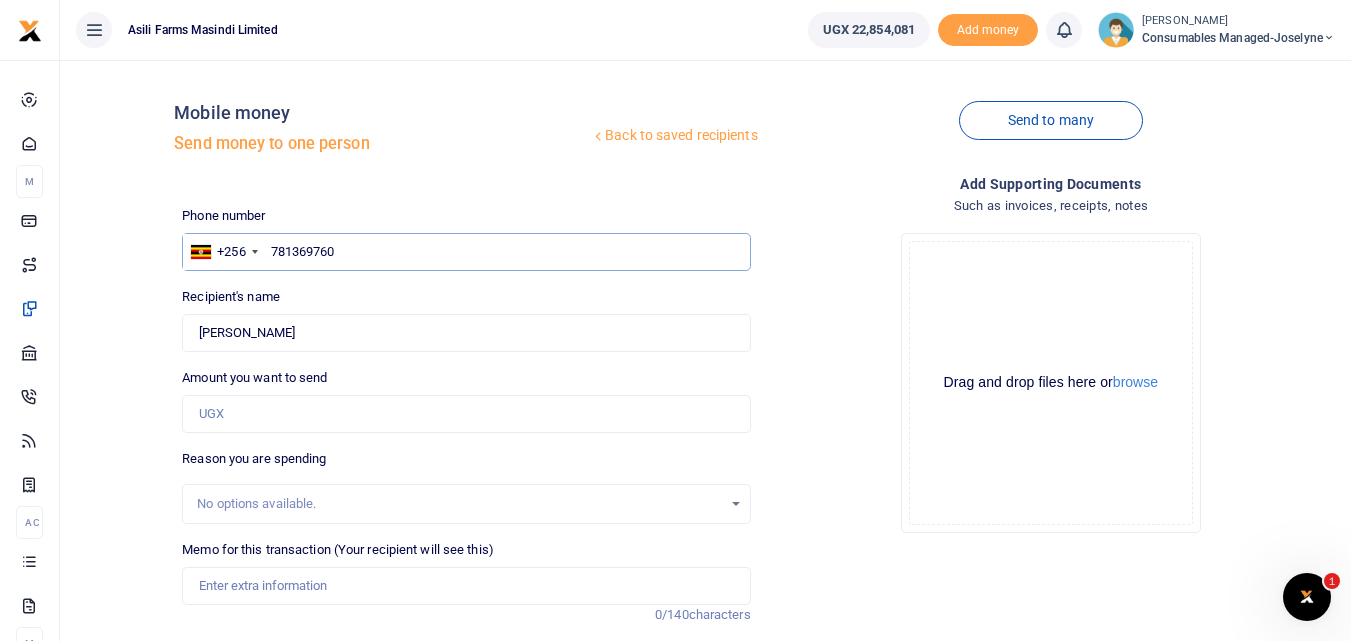 click on "781369760" at bounding box center [466, 252] 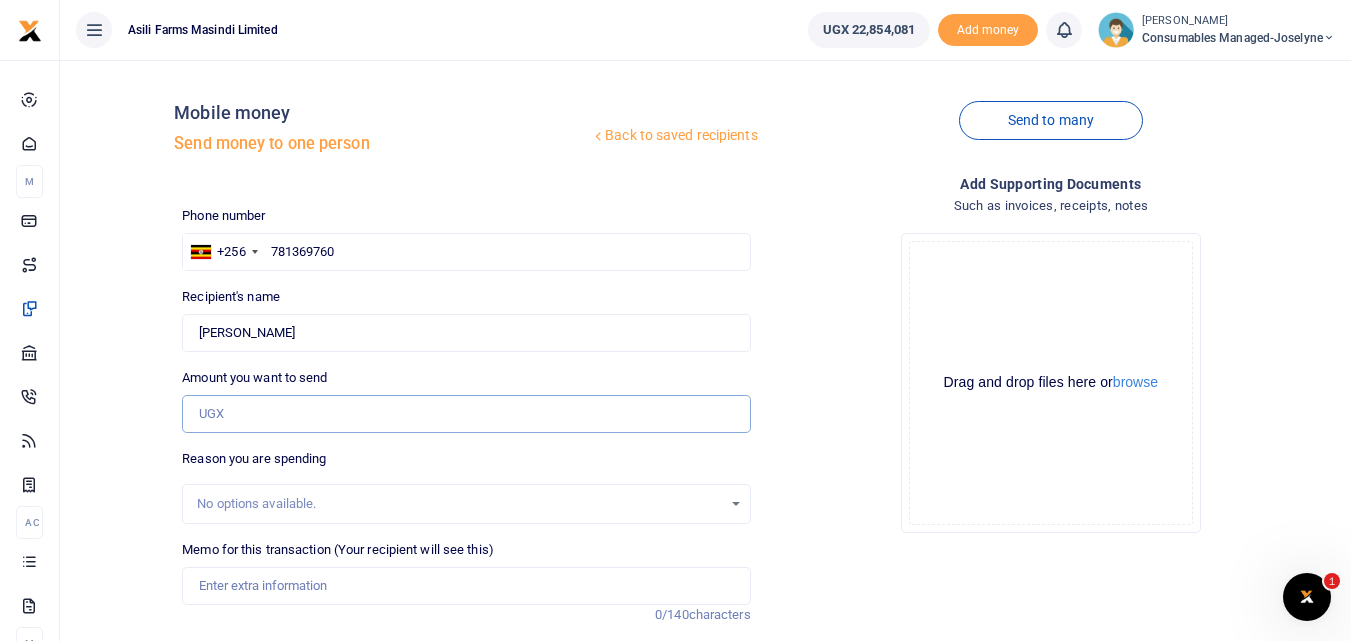 click on "Amount you want to send" at bounding box center [466, 414] 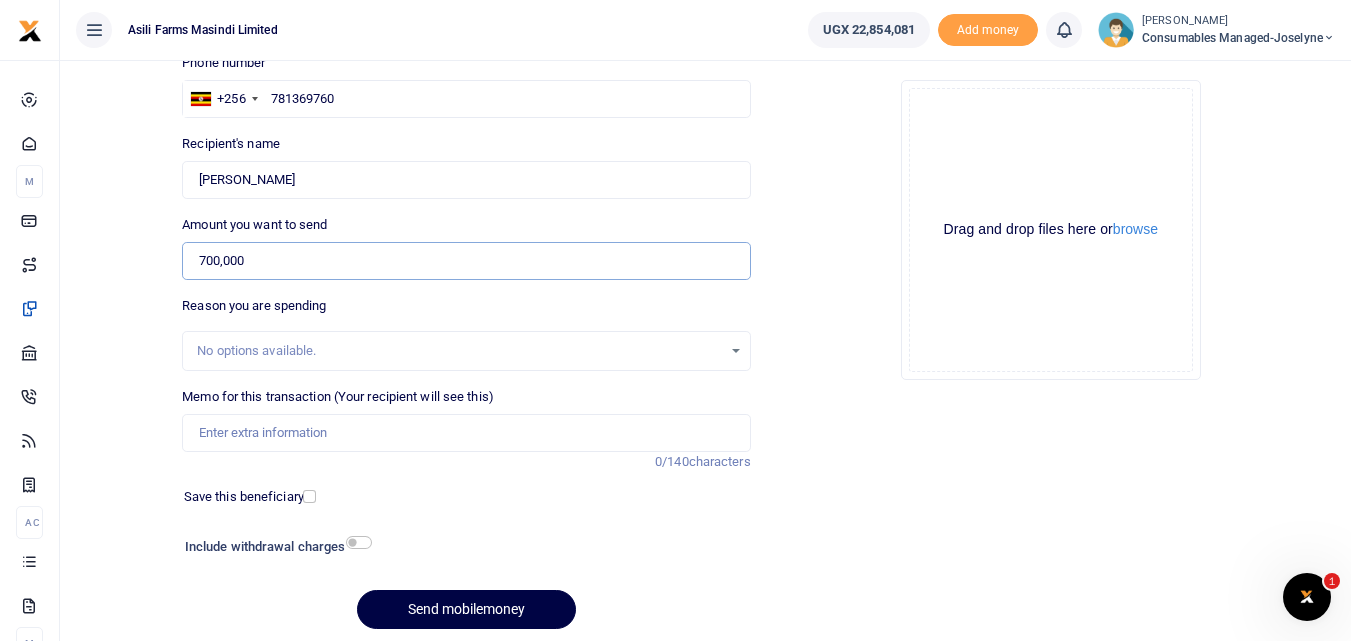 scroll, scrollTop: 163, scrollLeft: 0, axis: vertical 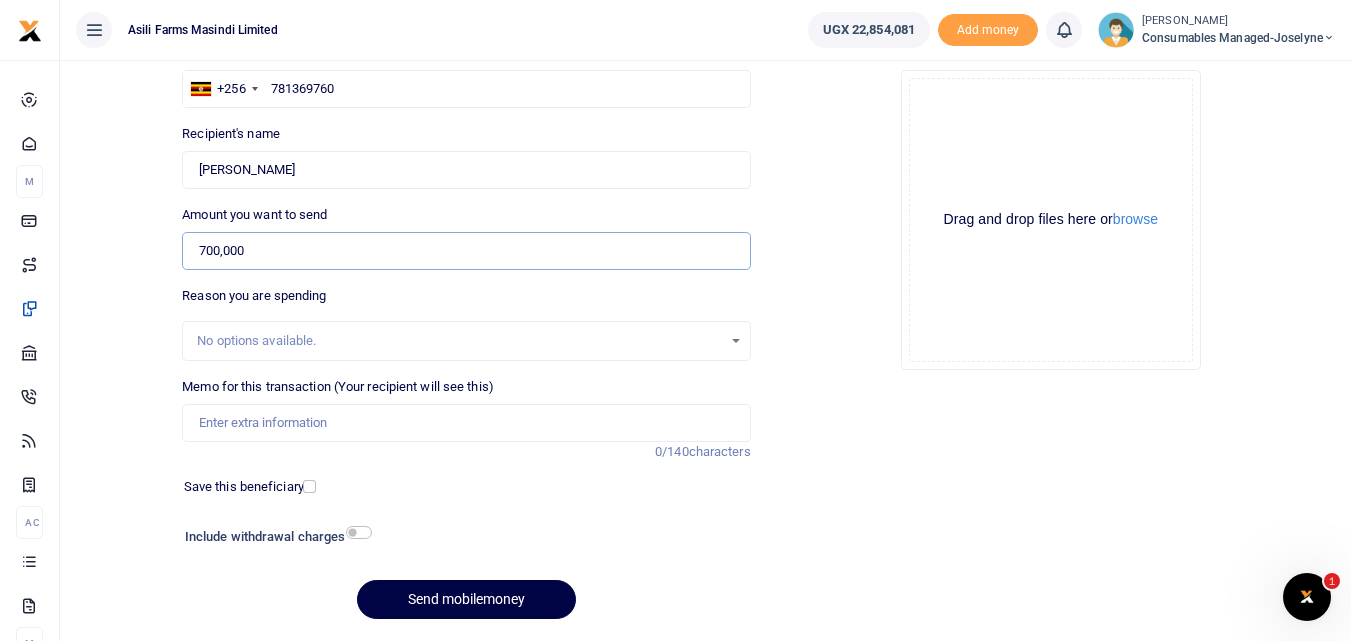 type on "700,000" 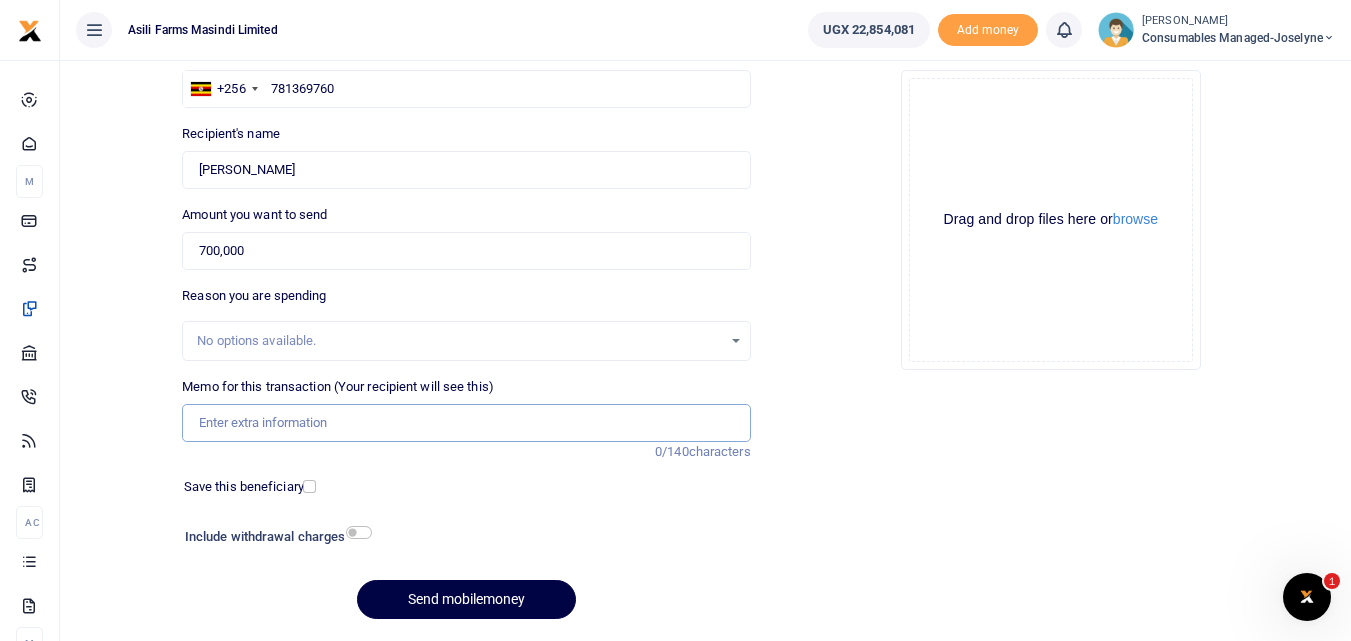 click on "Memo for this transaction (Your recipient will see this)" at bounding box center [466, 423] 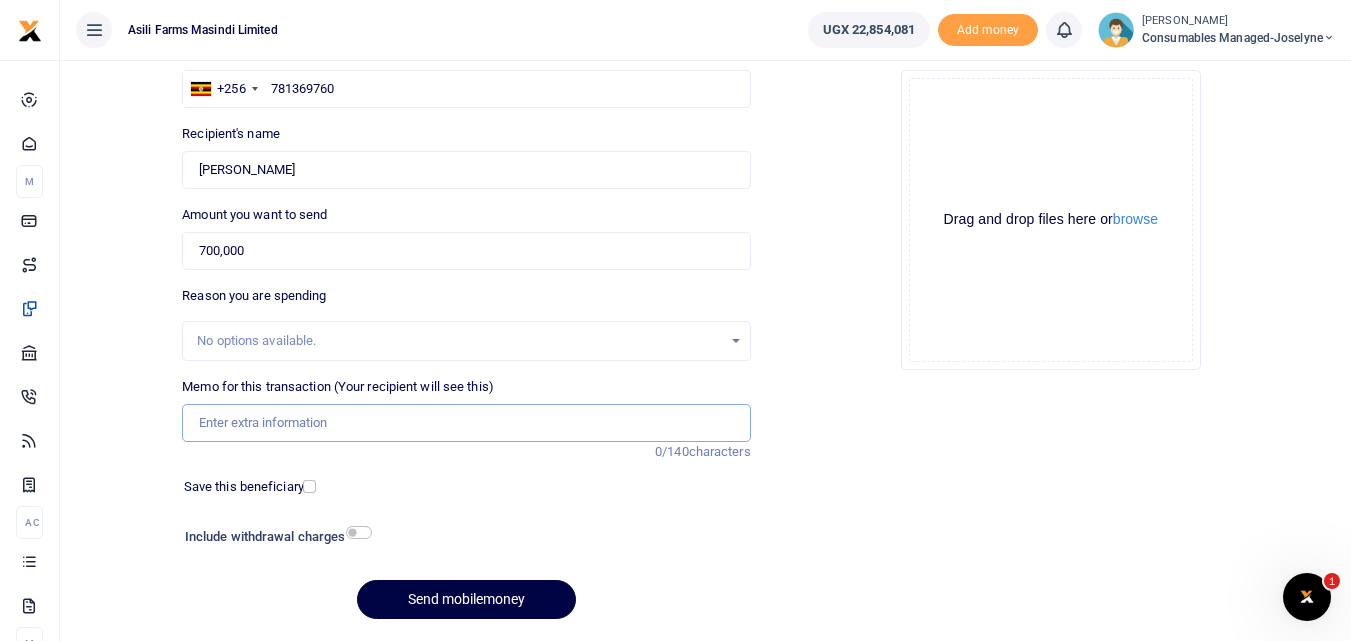 paste on "WK 28/008/01" 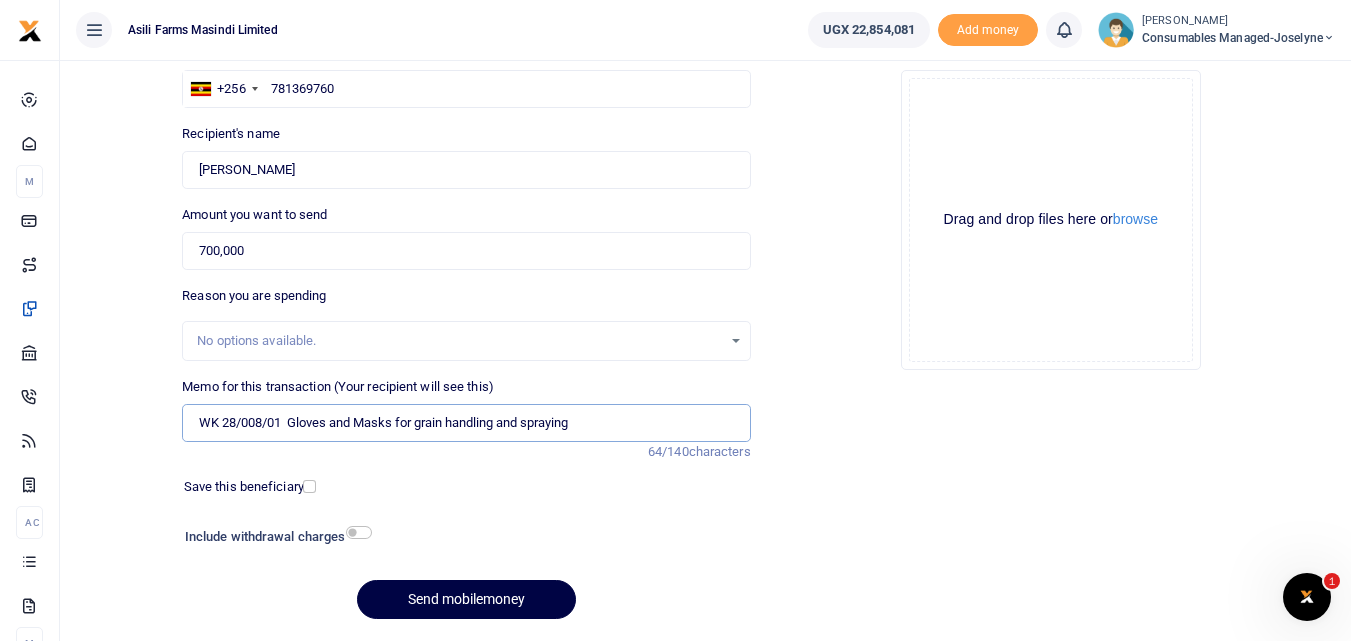 click on "WK 28/008/01  Gloves and Masks for grain handling and spraying" at bounding box center [466, 423] 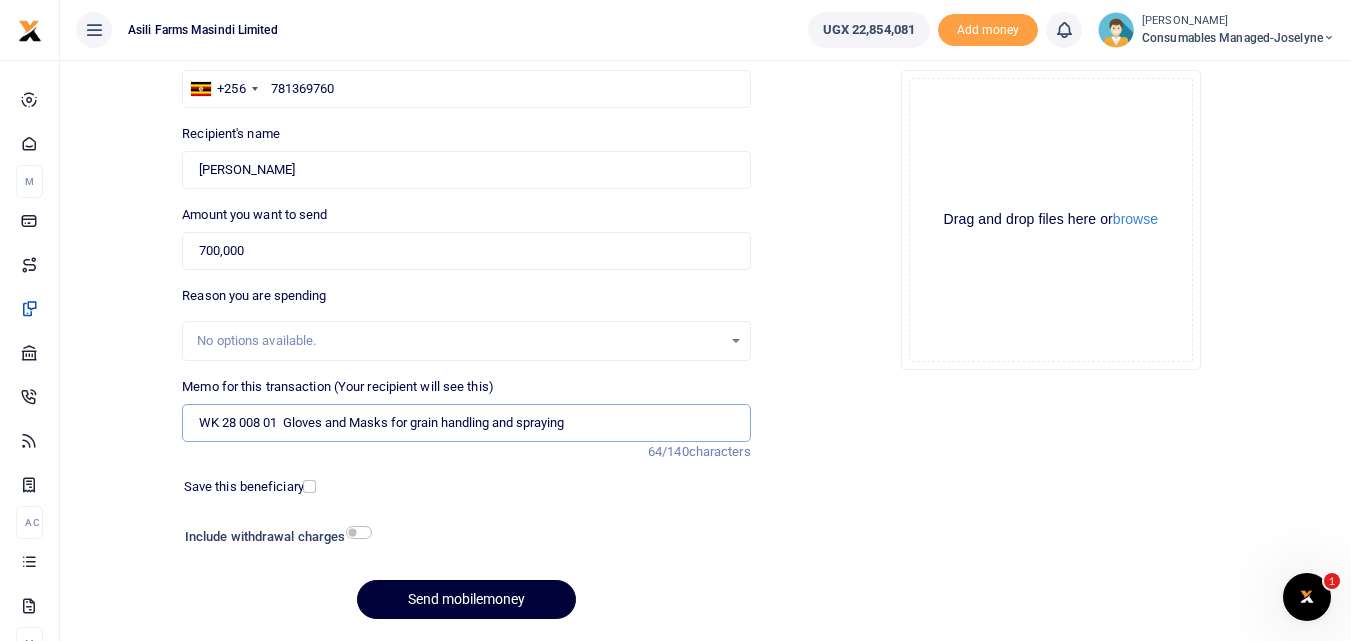 type on "WK 28 008 01  Gloves and Masks for grain handling and spraying" 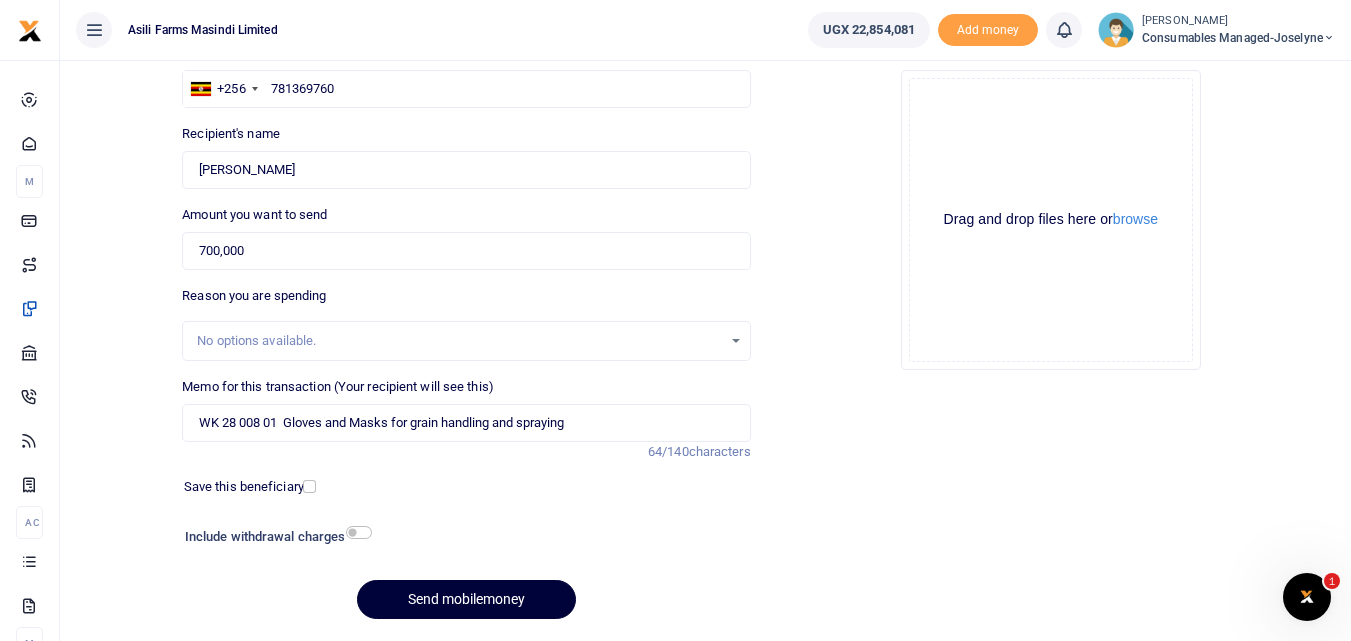 click on "Send mobilemoney" at bounding box center [466, 599] 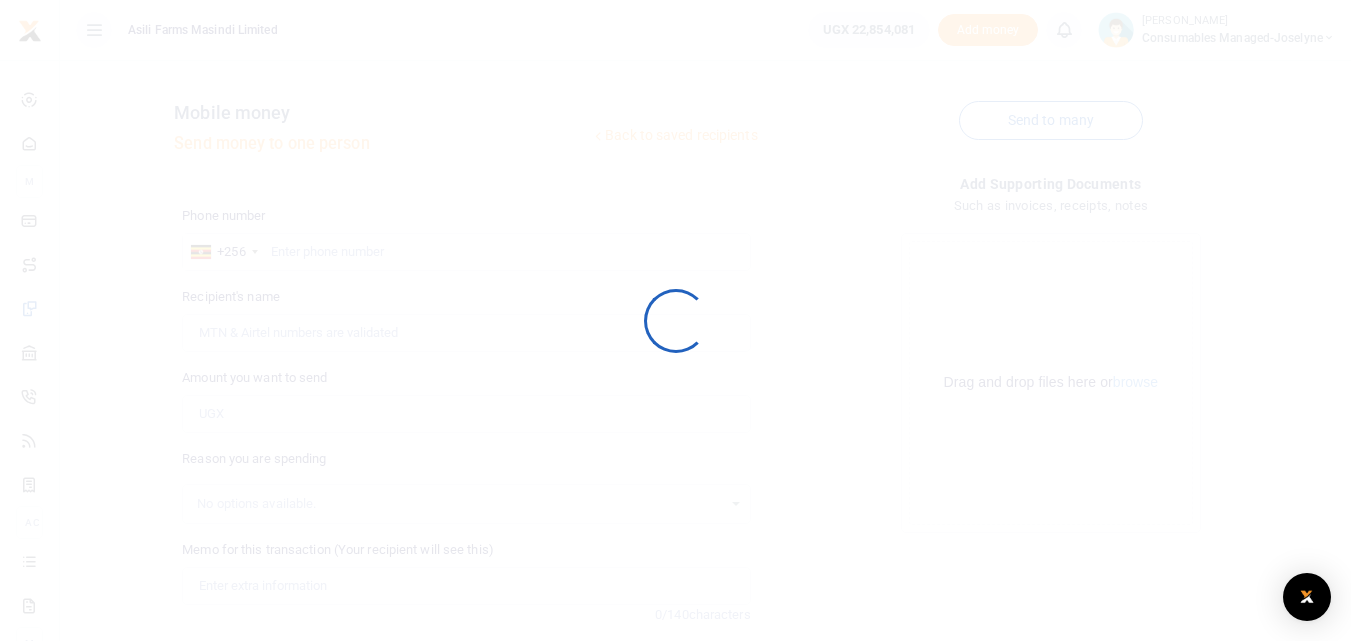 scroll, scrollTop: 163, scrollLeft: 0, axis: vertical 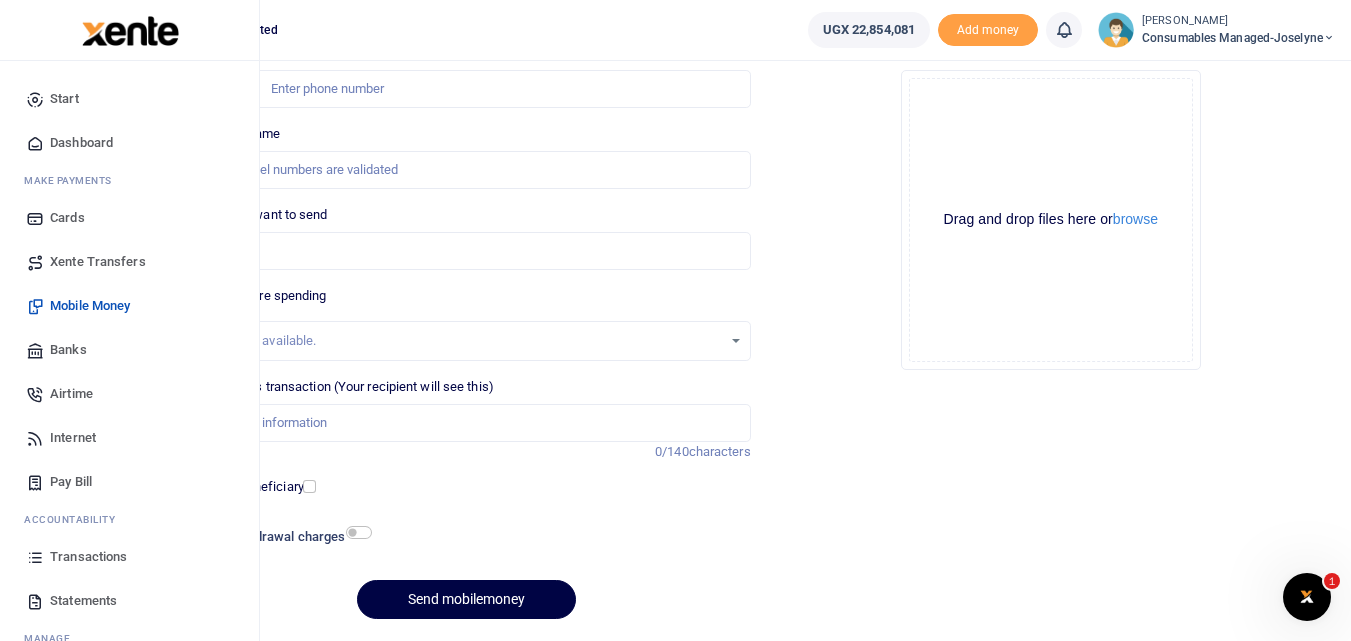click at bounding box center (35, 557) 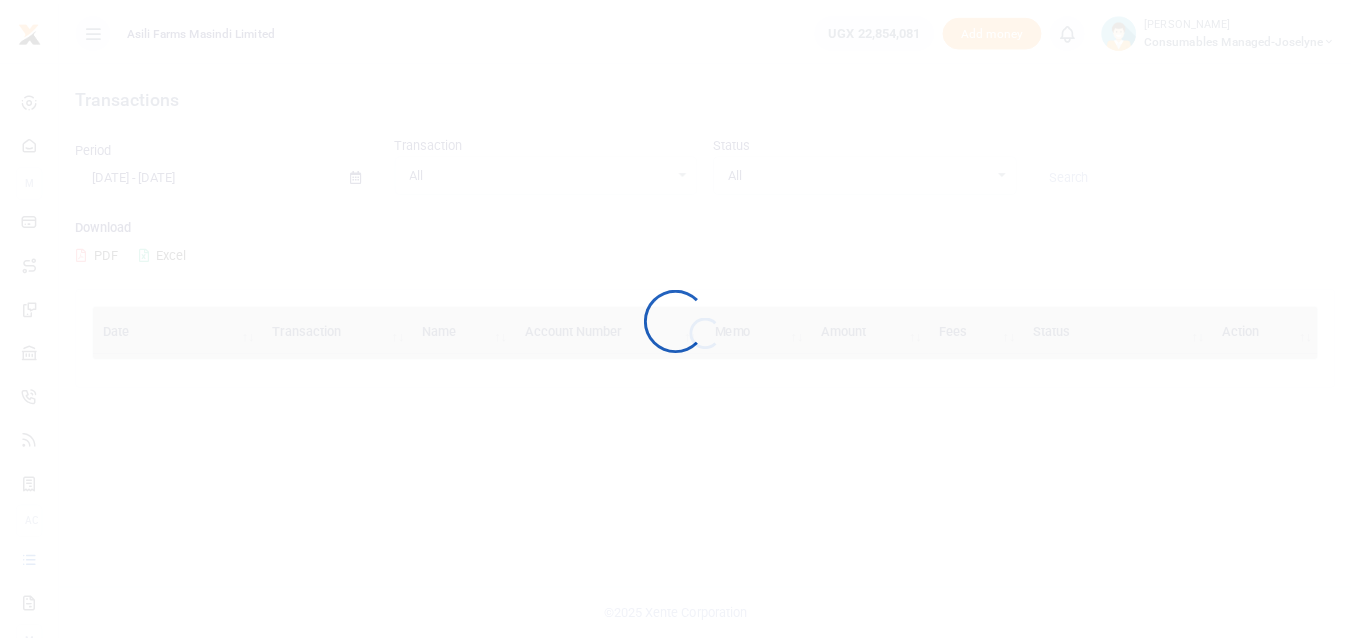 scroll, scrollTop: 0, scrollLeft: 0, axis: both 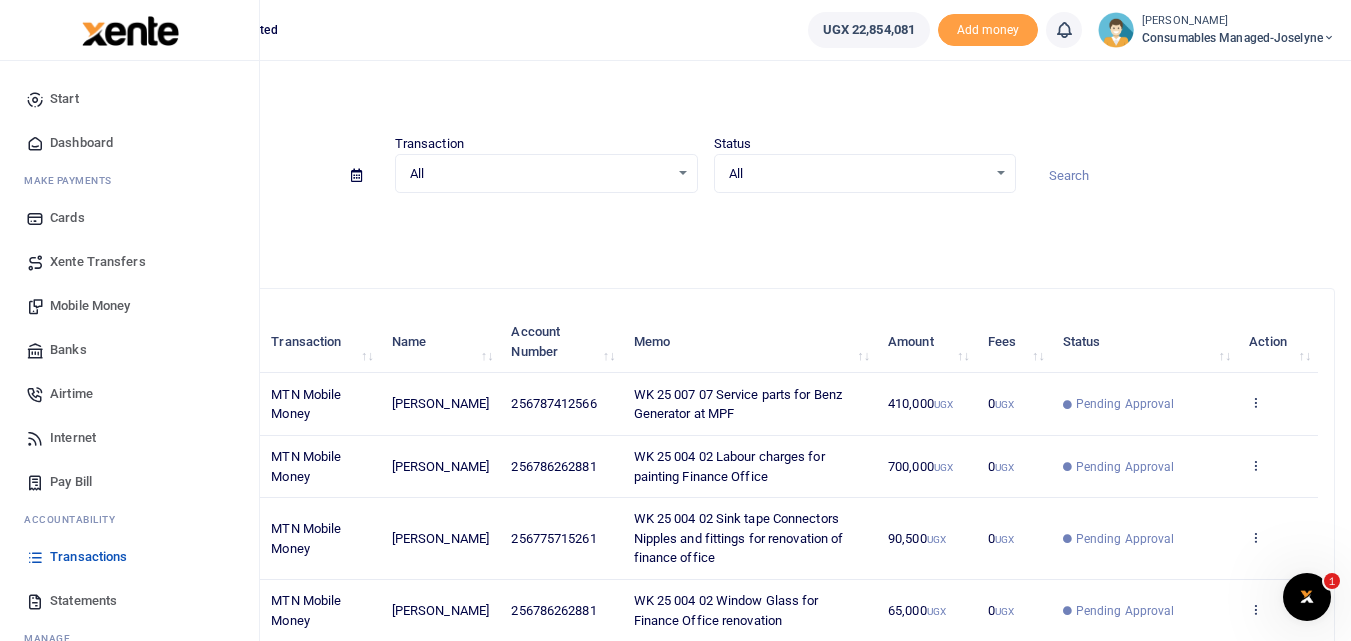 click at bounding box center (35, 557) 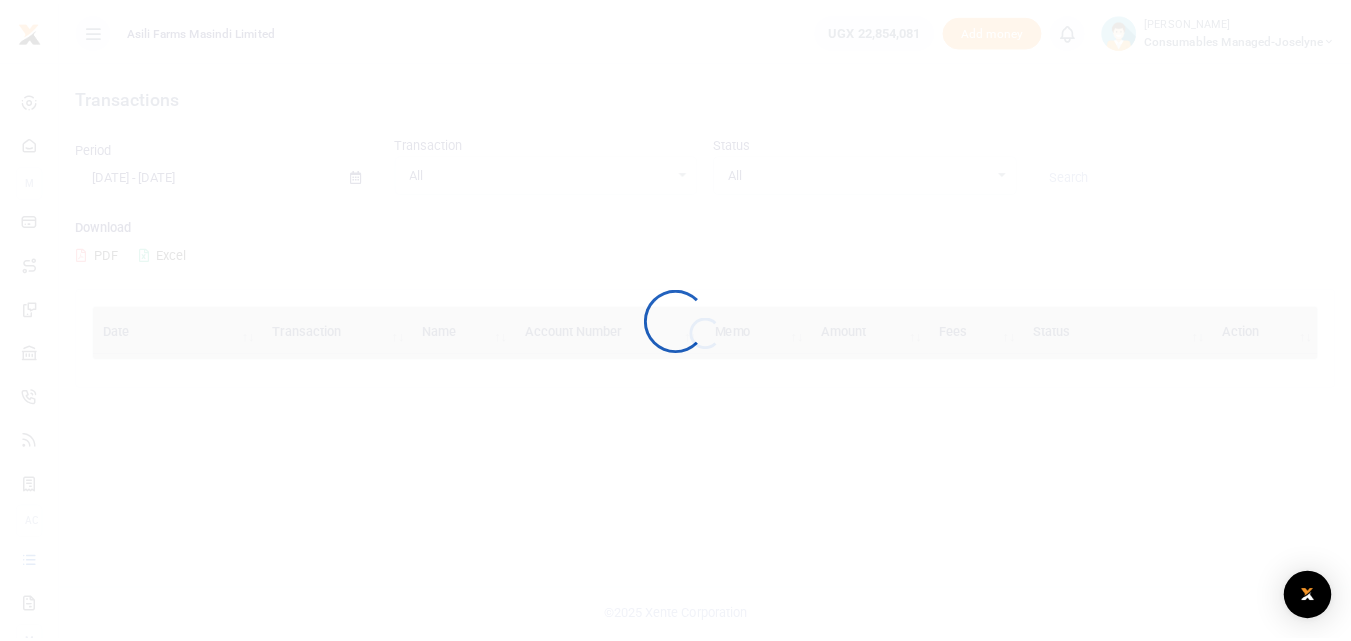 scroll, scrollTop: 0, scrollLeft: 0, axis: both 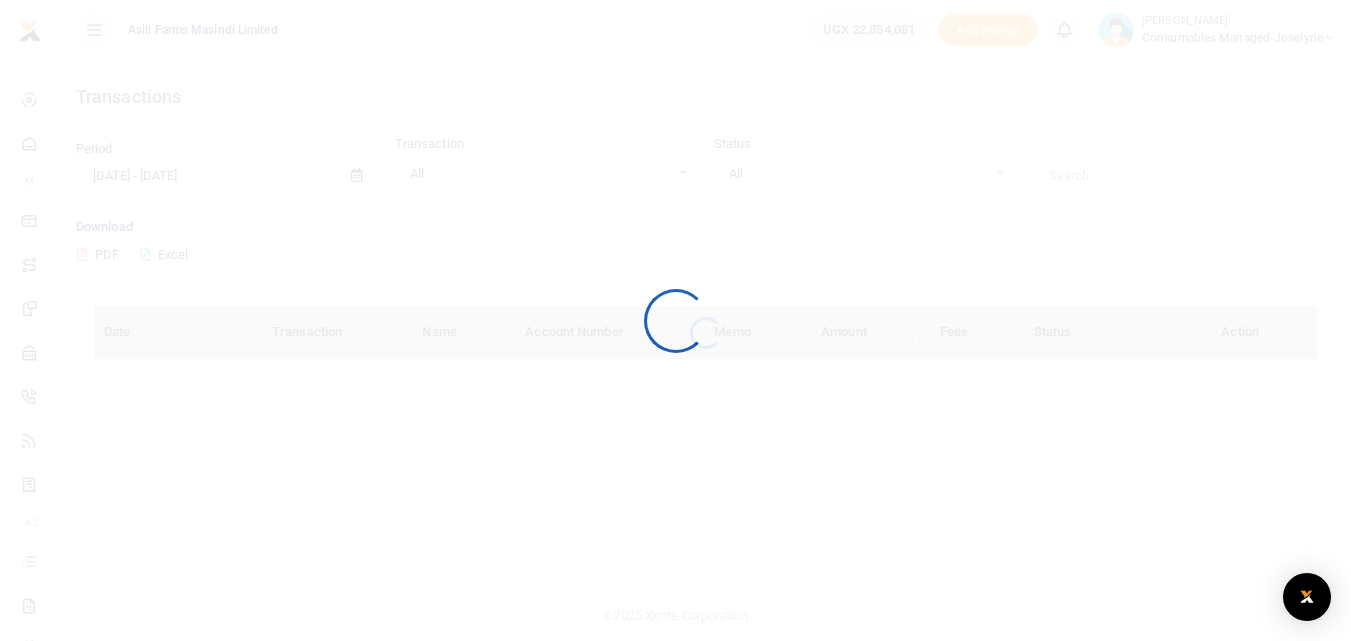 drag, startPoint x: 0, startPoint y: 0, endPoint x: 32, endPoint y: 562, distance: 562.9103 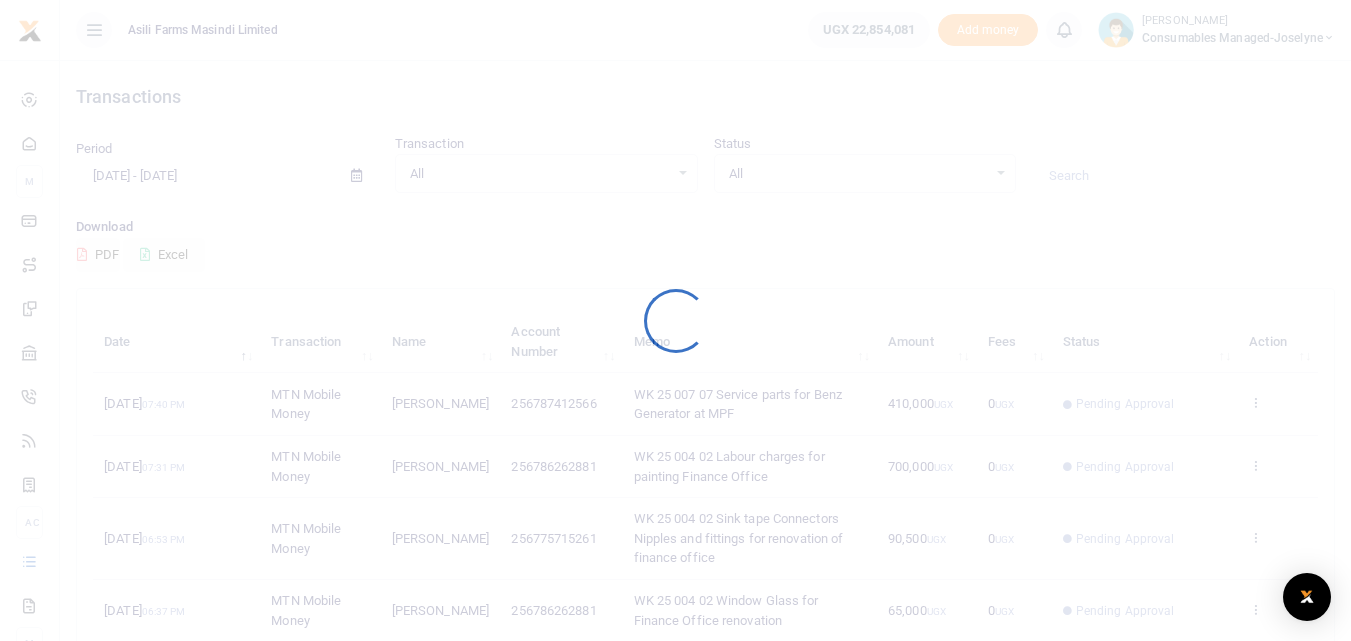 click at bounding box center (675, 320) 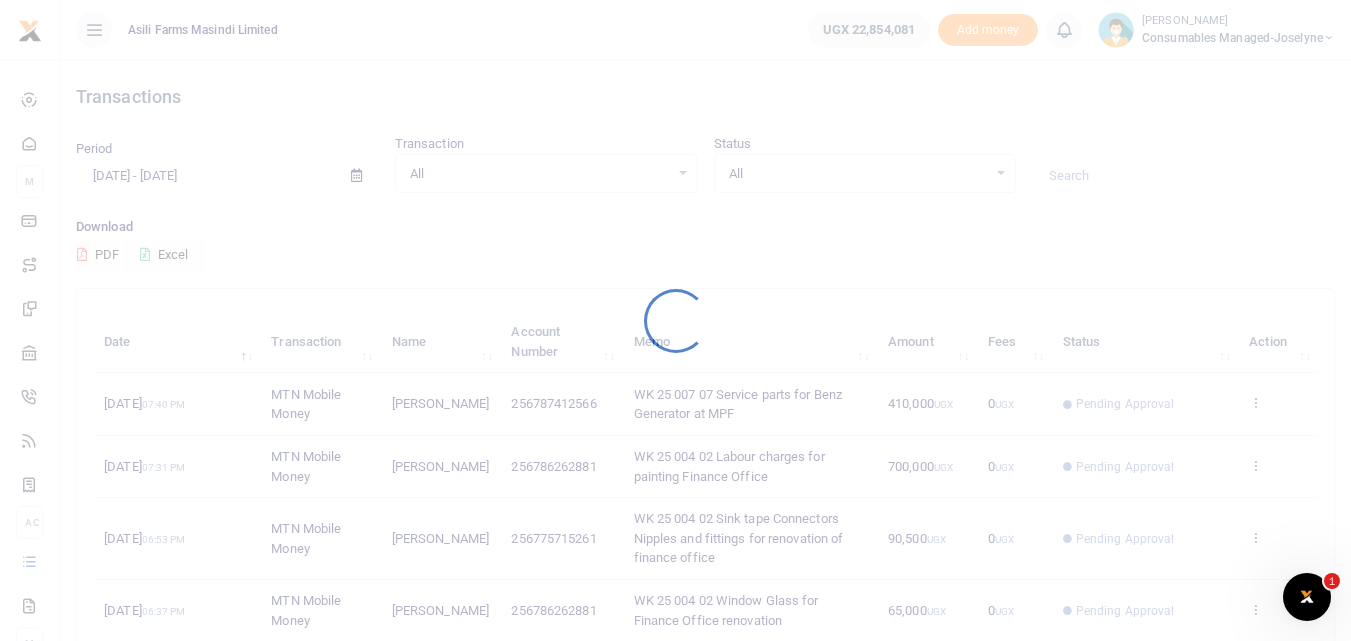 scroll, scrollTop: 0, scrollLeft: 0, axis: both 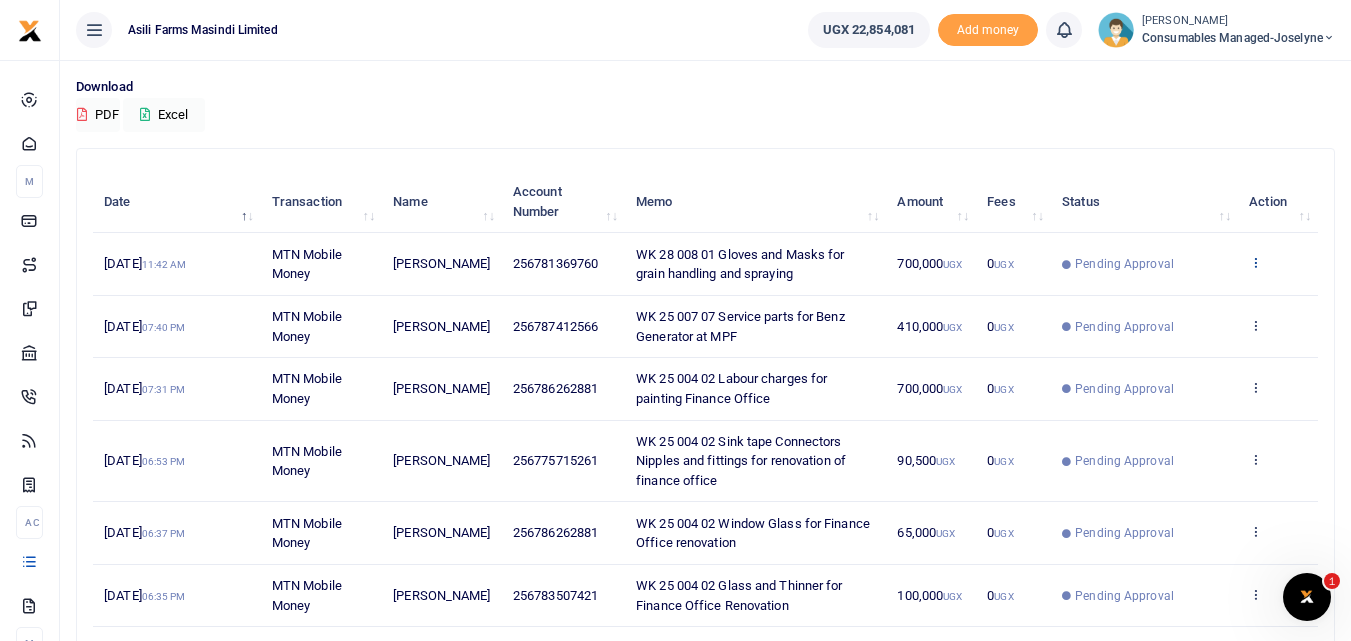 click at bounding box center (1255, 262) 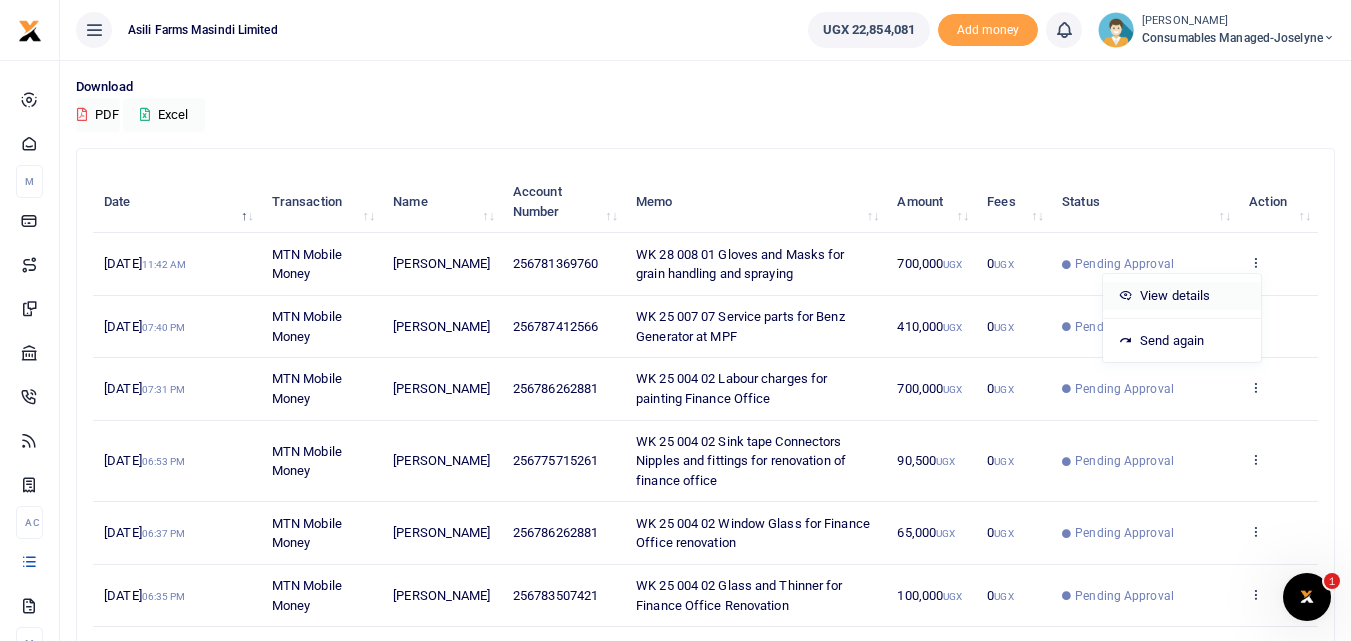 click on "View details" at bounding box center (1182, 296) 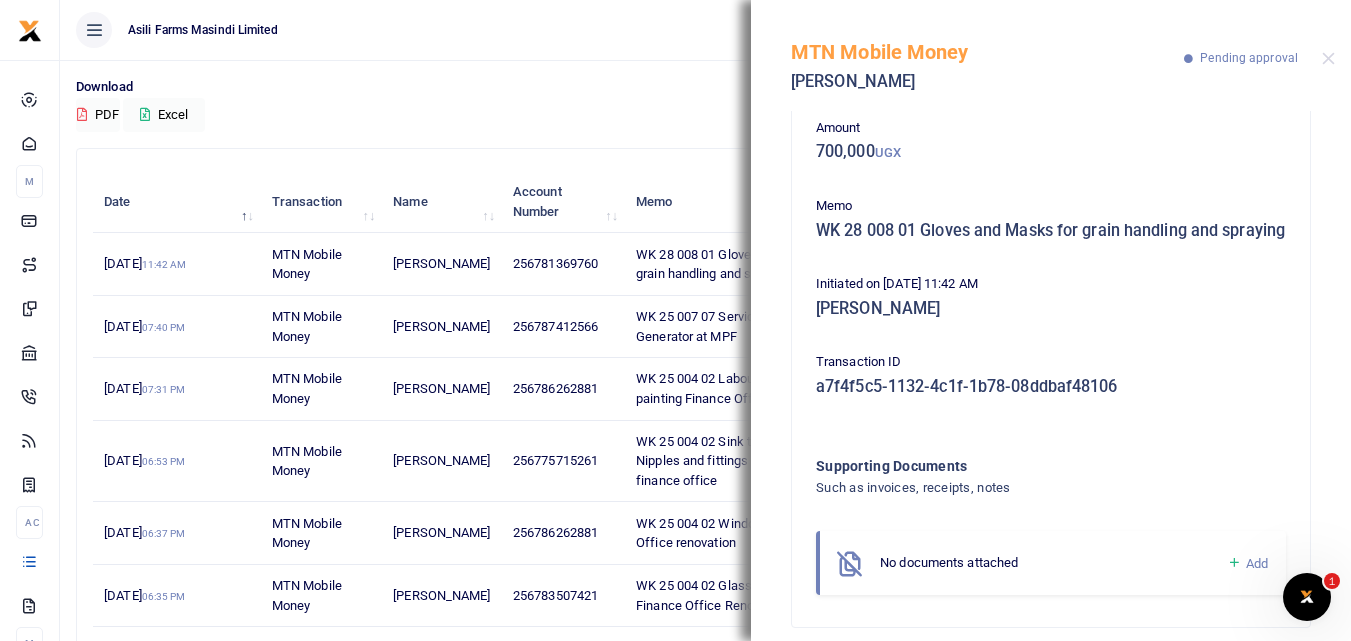 scroll, scrollTop: 139, scrollLeft: 0, axis: vertical 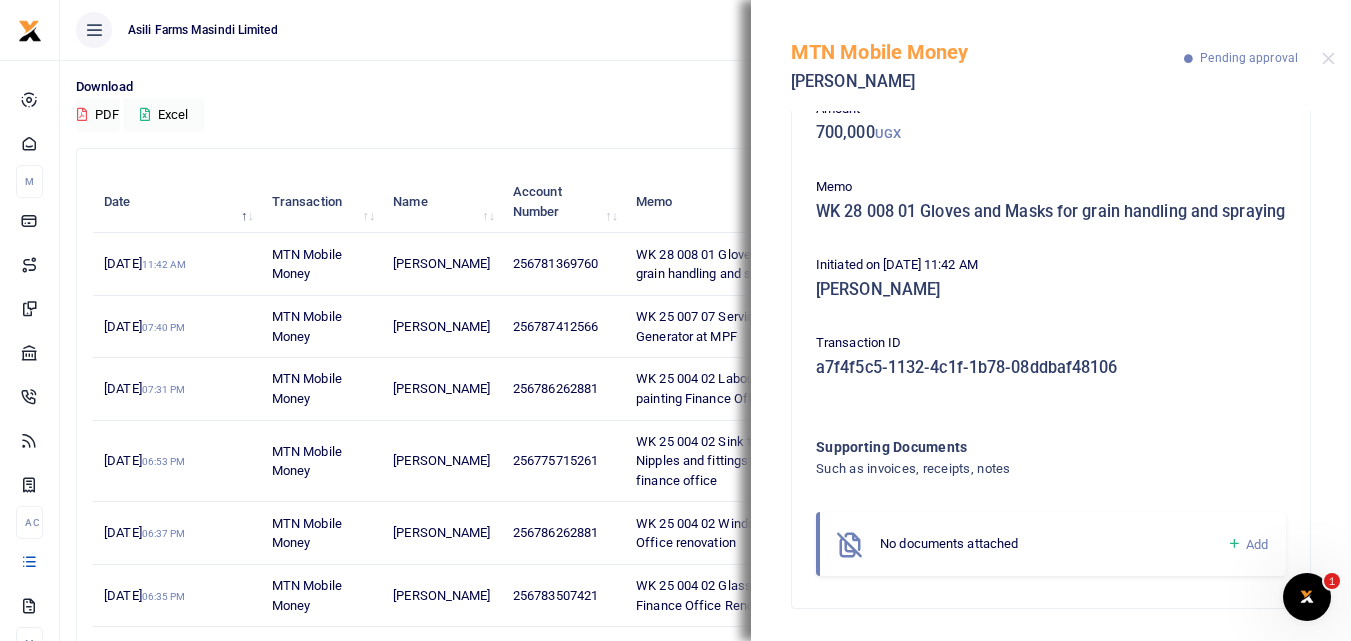 click at bounding box center (1234, 544) 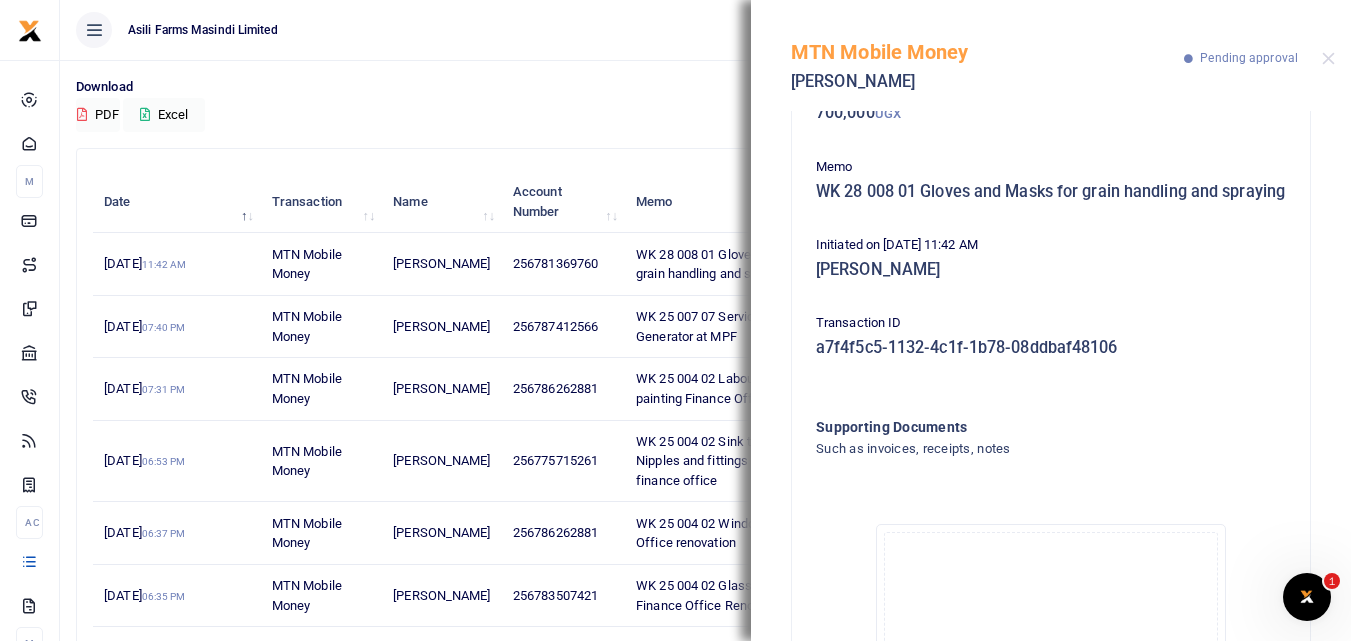 scroll, scrollTop: 364, scrollLeft: 0, axis: vertical 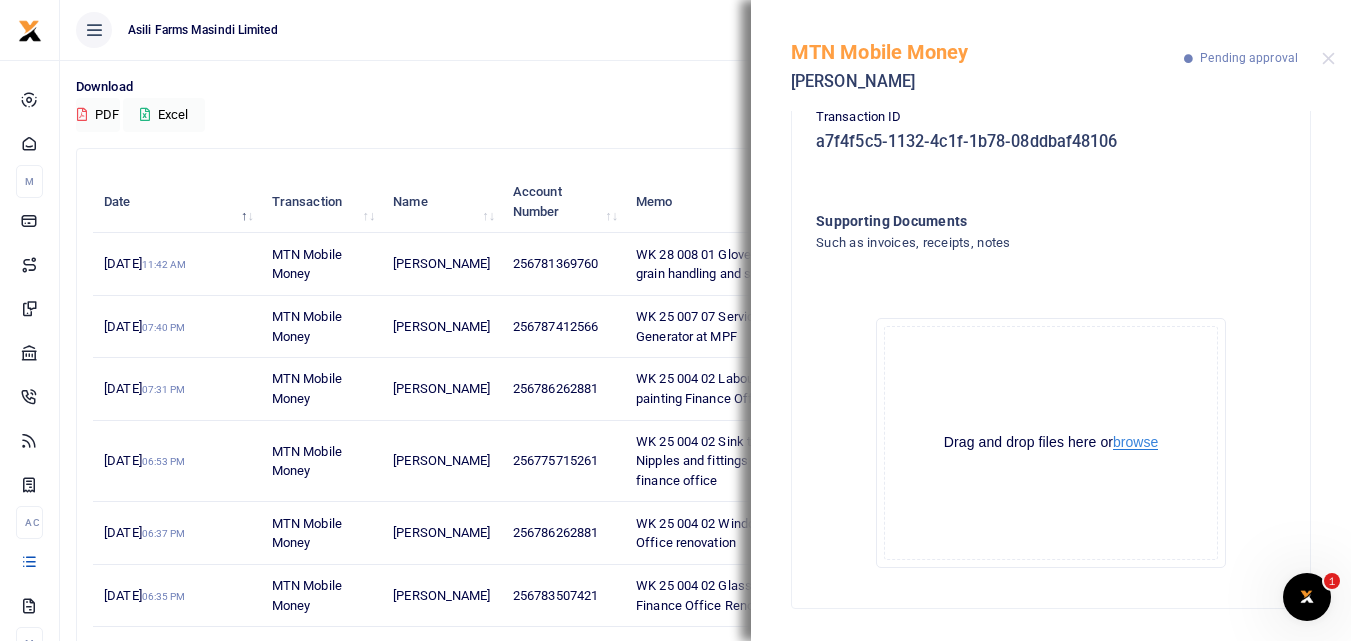 click on "browse" at bounding box center [1135, 442] 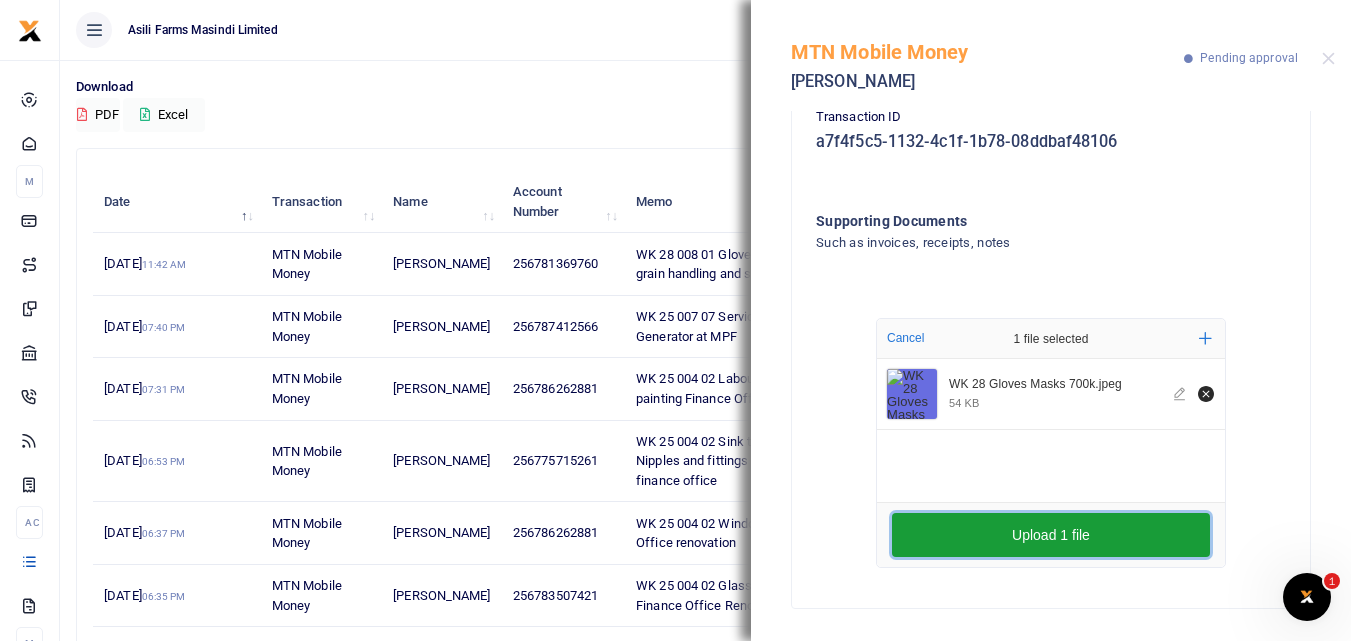 click on "Upload 1 file" at bounding box center (1051, 535) 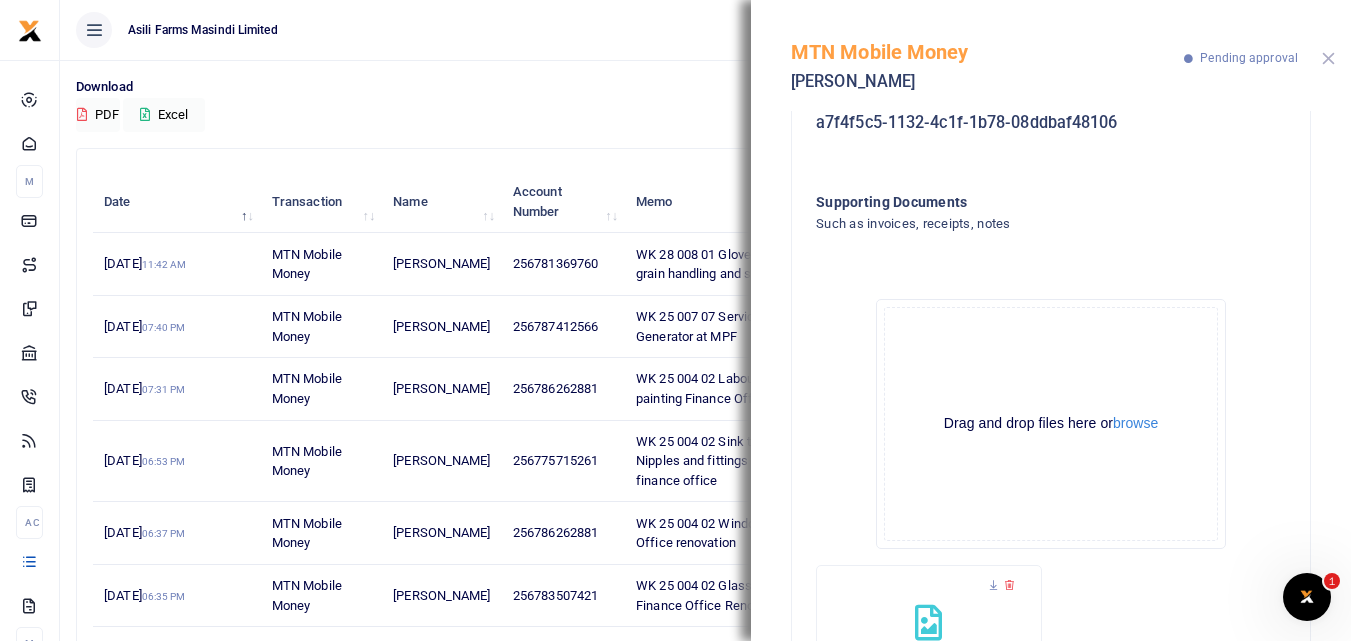 click at bounding box center [1328, 58] 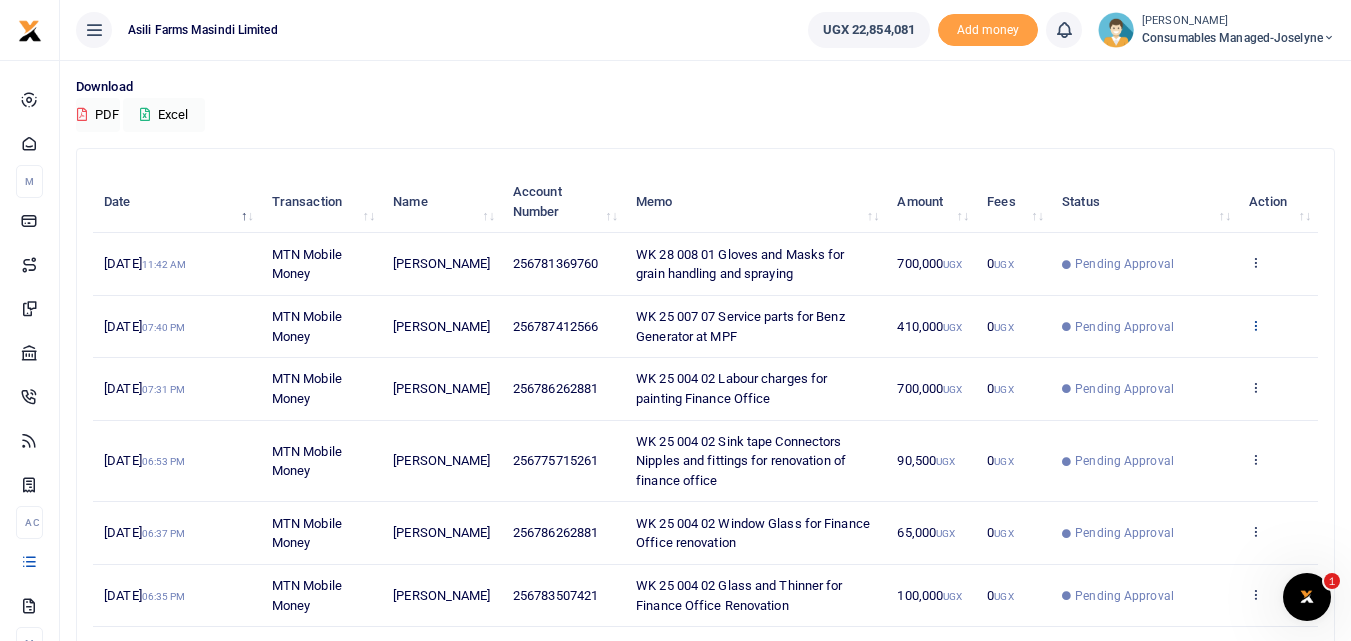 click at bounding box center [1255, 325] 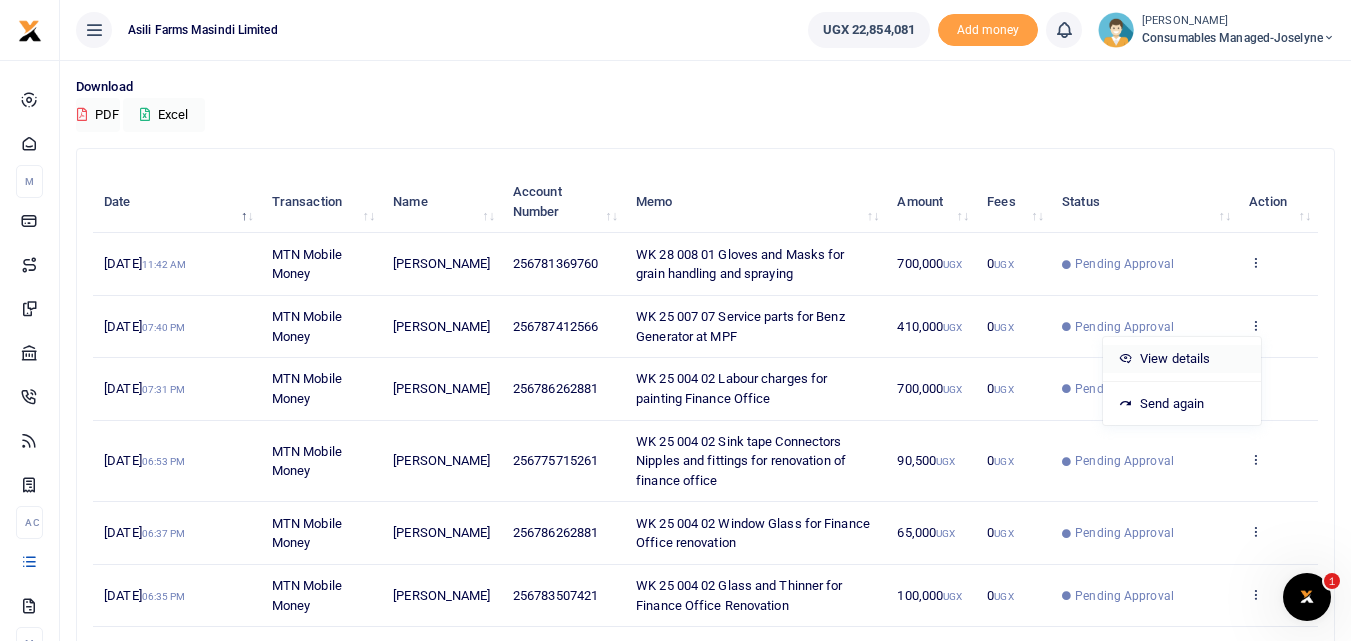 click on "View details" at bounding box center [1182, 359] 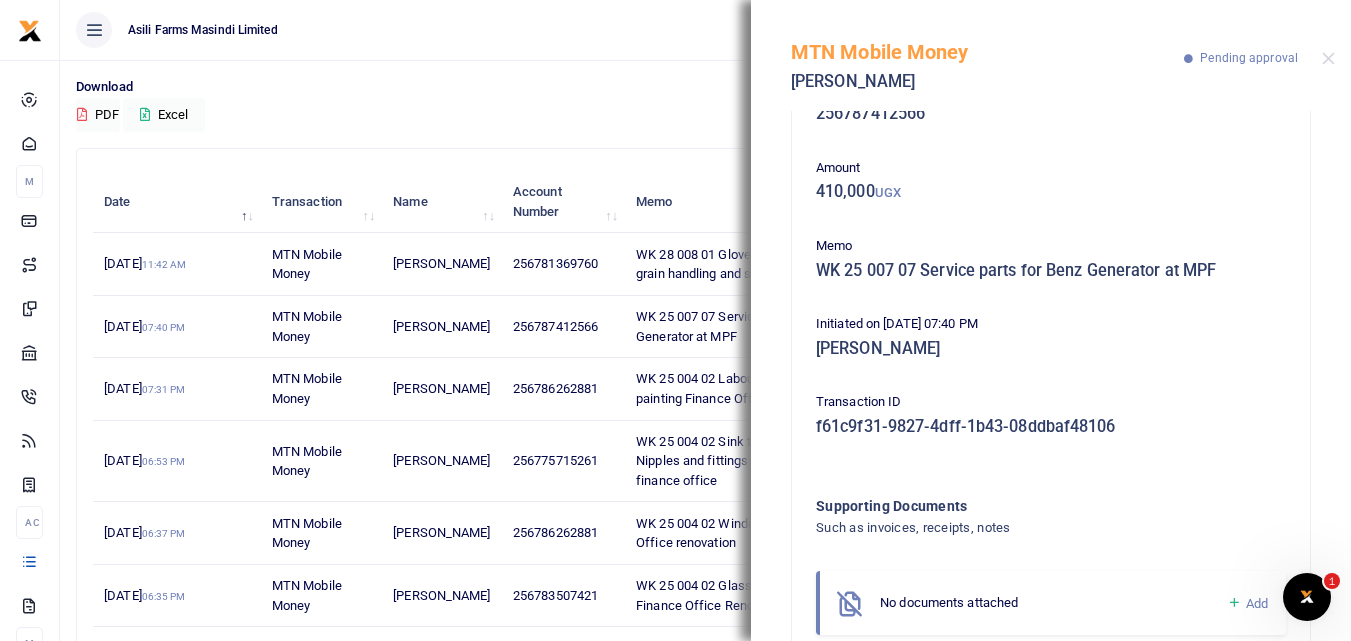 scroll, scrollTop: 119, scrollLeft: 0, axis: vertical 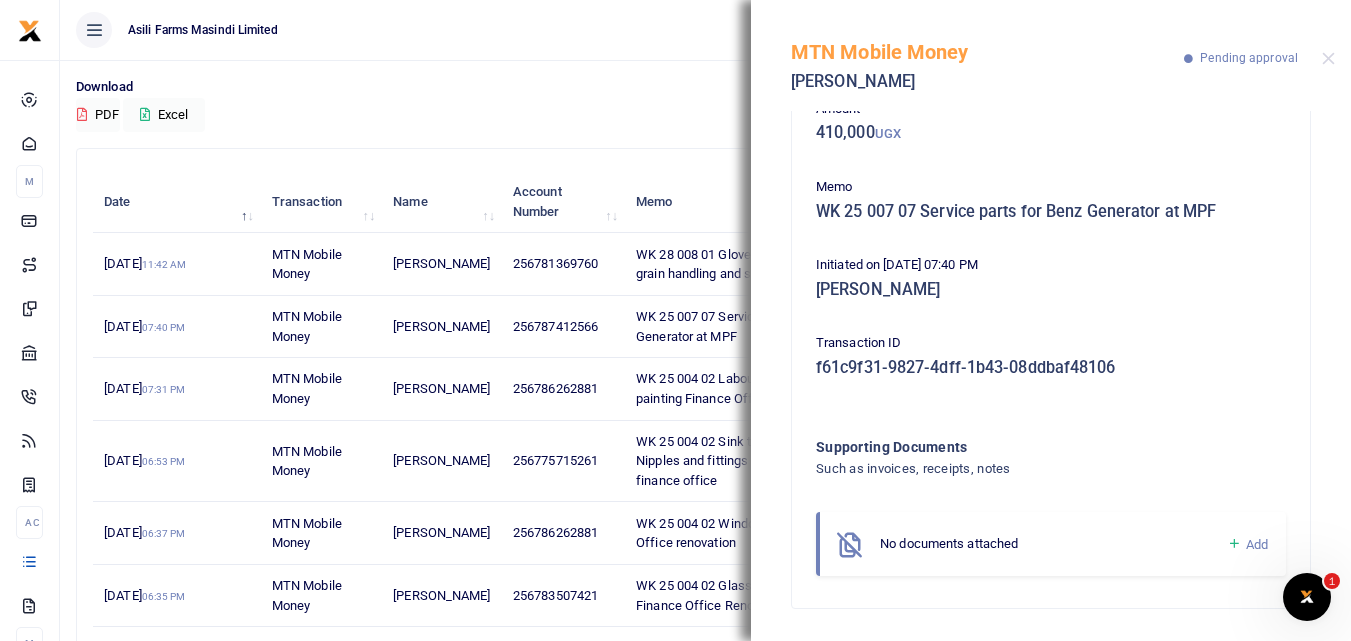 click at bounding box center [1234, 544] 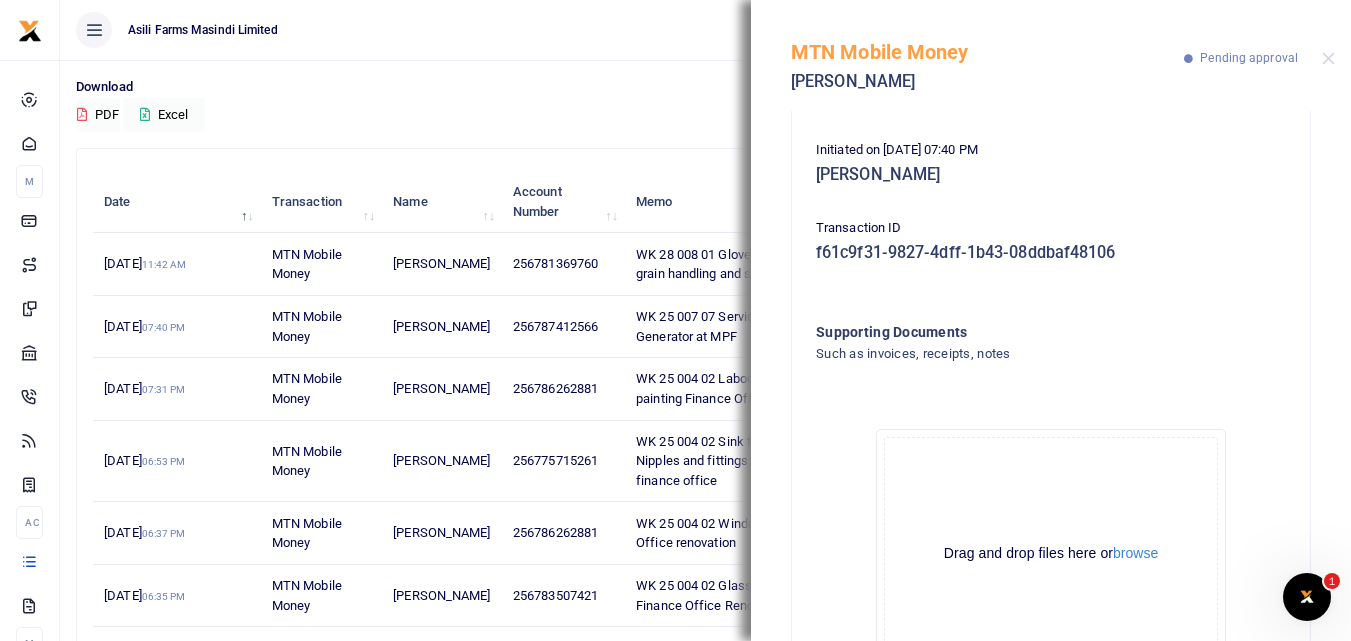scroll, scrollTop: 345, scrollLeft: 0, axis: vertical 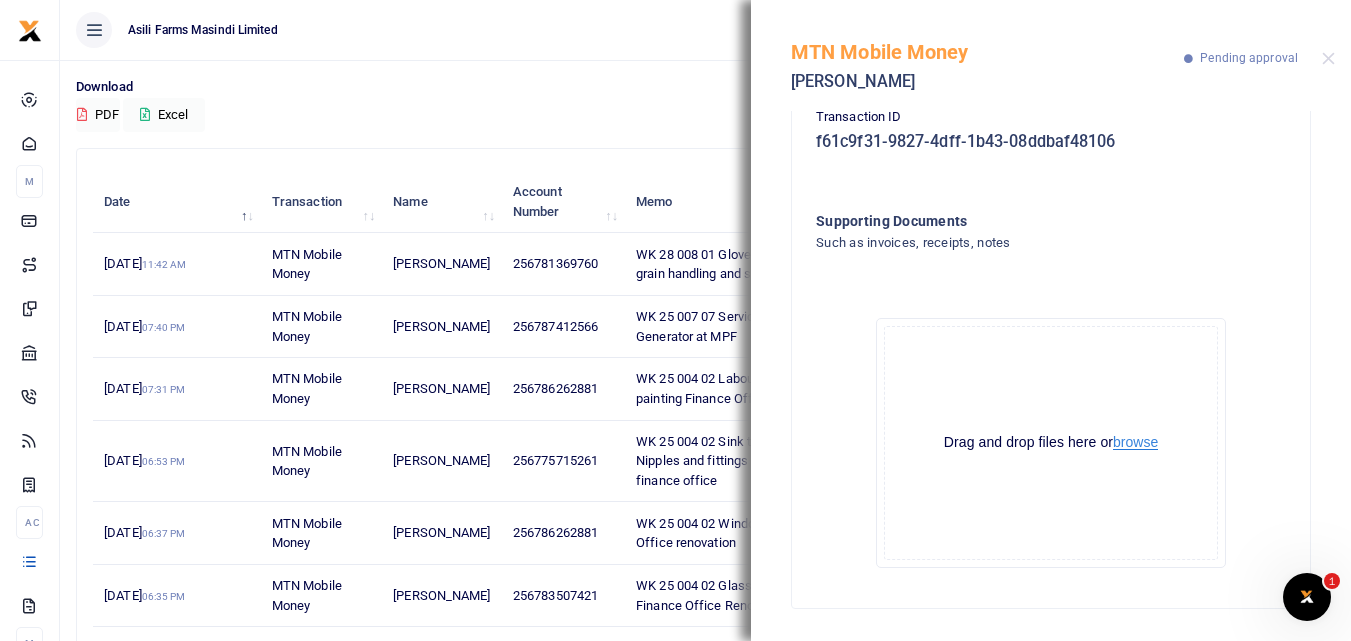 click on "browse" at bounding box center [1135, 442] 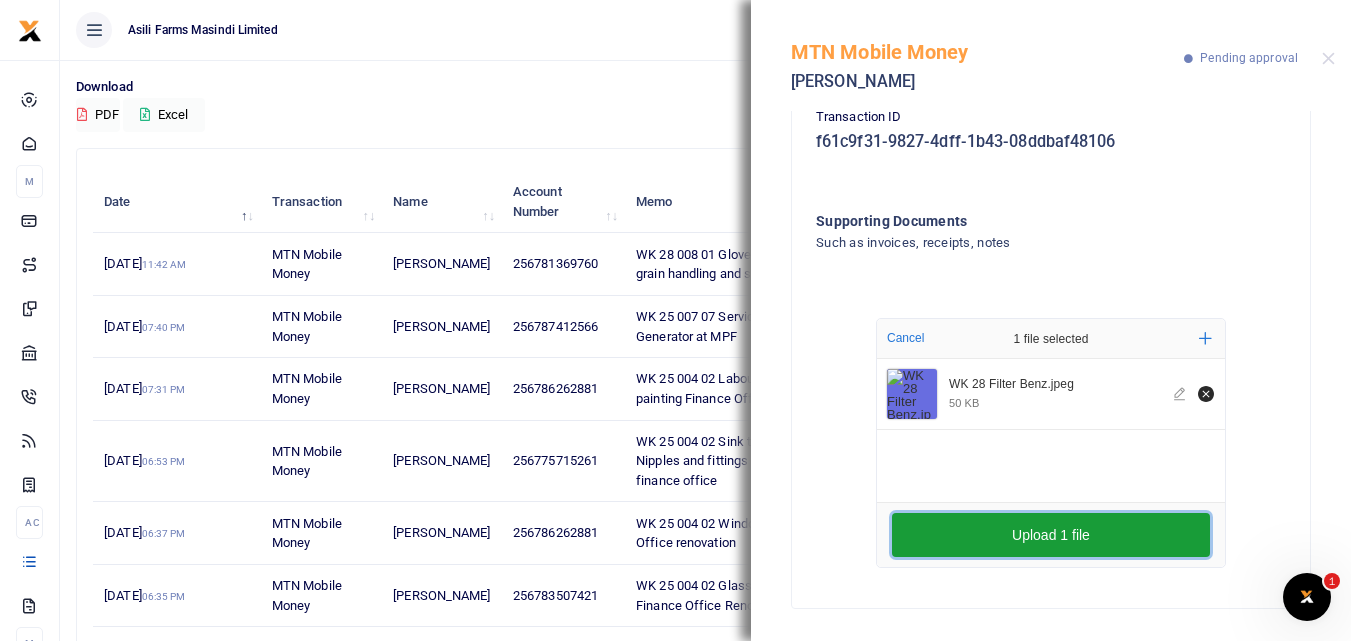 click on "Upload 1 file" at bounding box center [1051, 535] 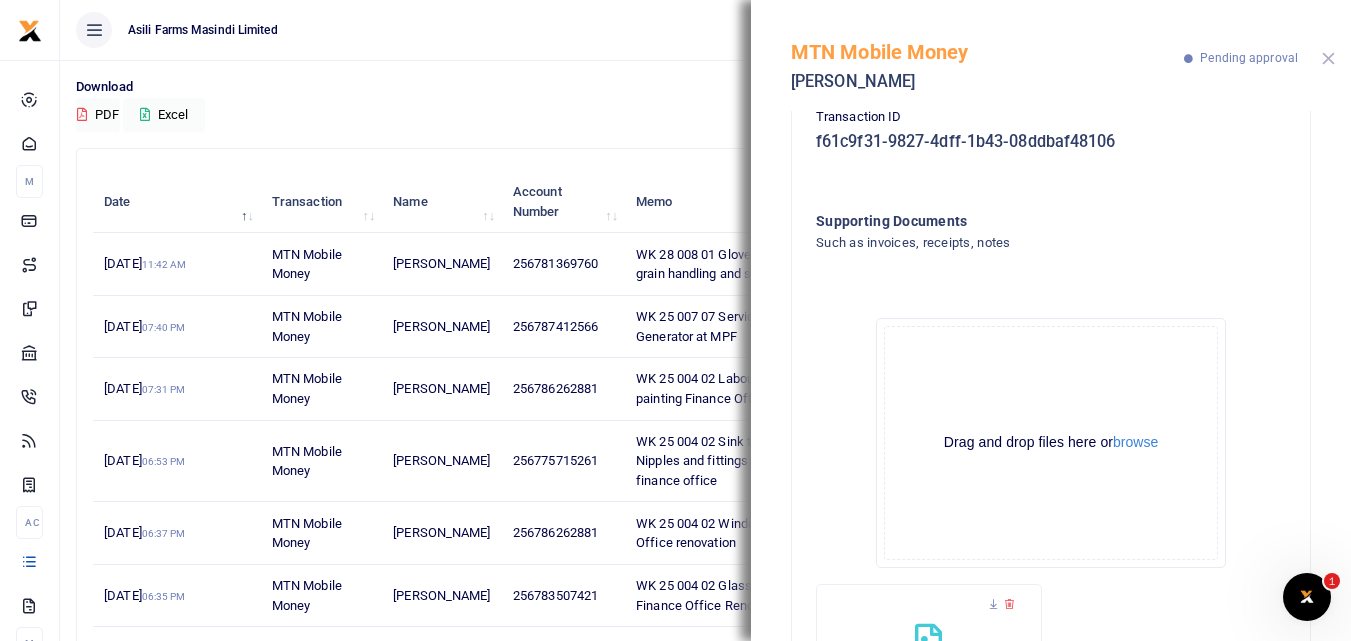 click at bounding box center (1328, 58) 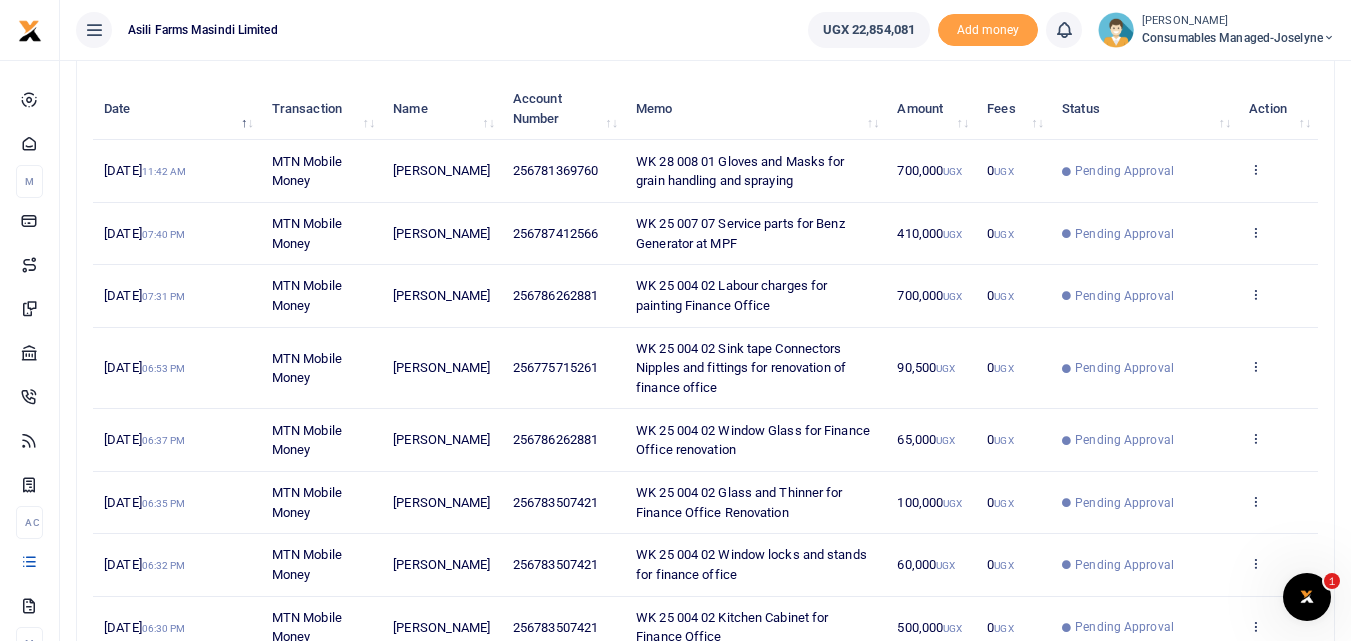 scroll, scrollTop: 231, scrollLeft: 0, axis: vertical 